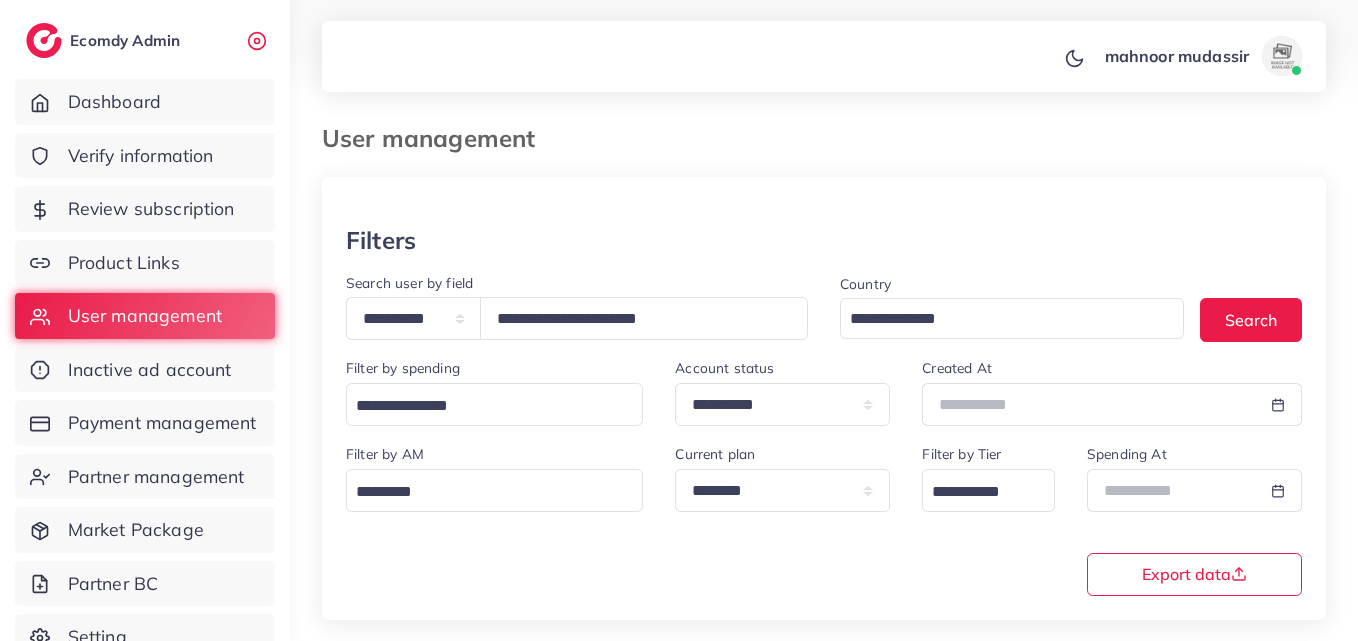 scroll, scrollTop: 0, scrollLeft: 0, axis: both 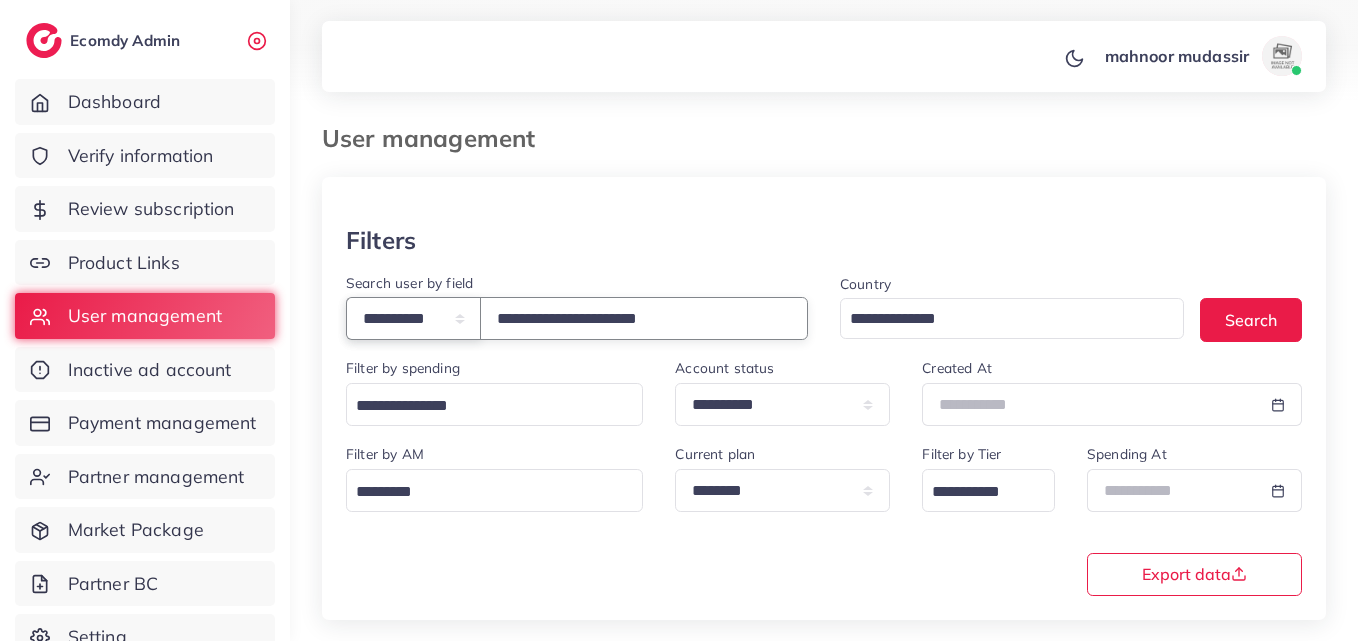 click on "**********" at bounding box center [413, 318] 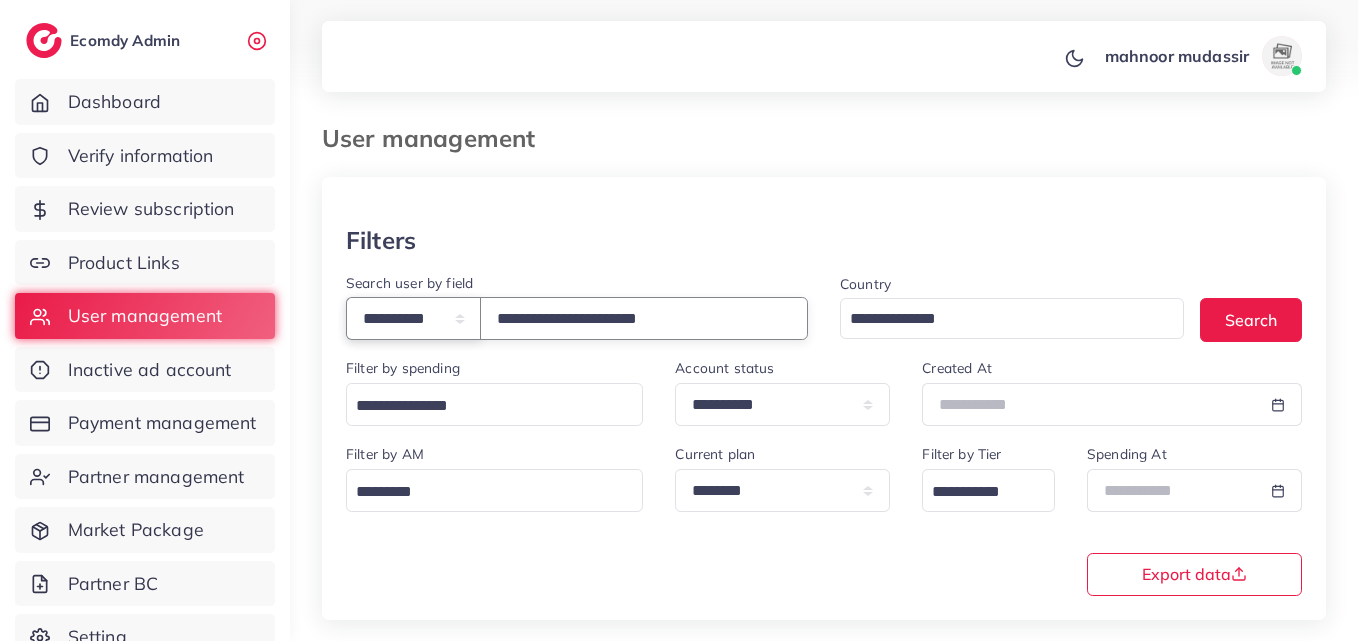 select on "**********" 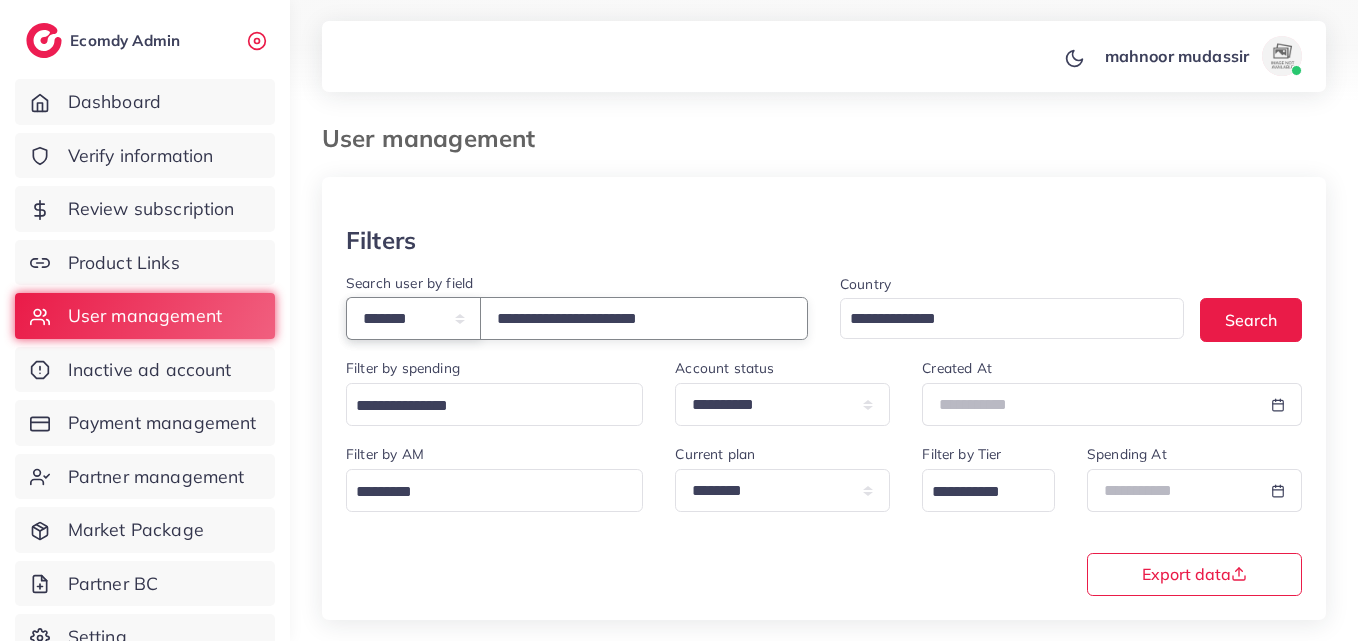 click on "**********" at bounding box center (413, 318) 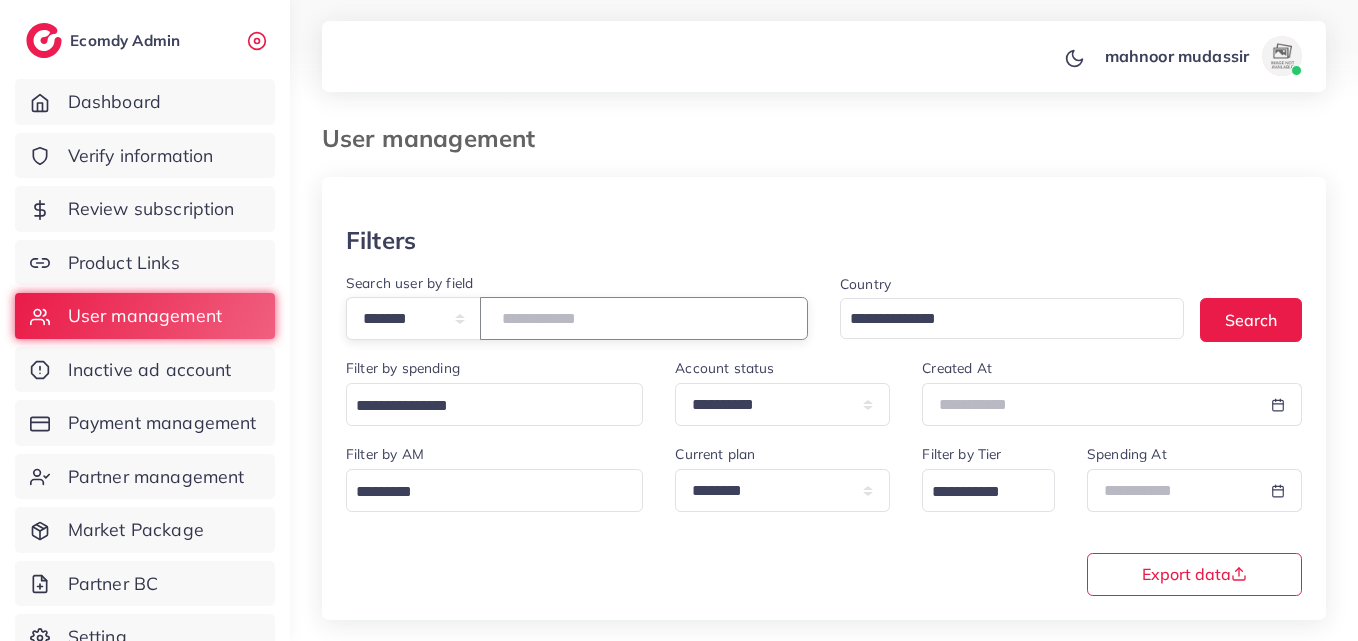 click on "**********" at bounding box center (644, 318) 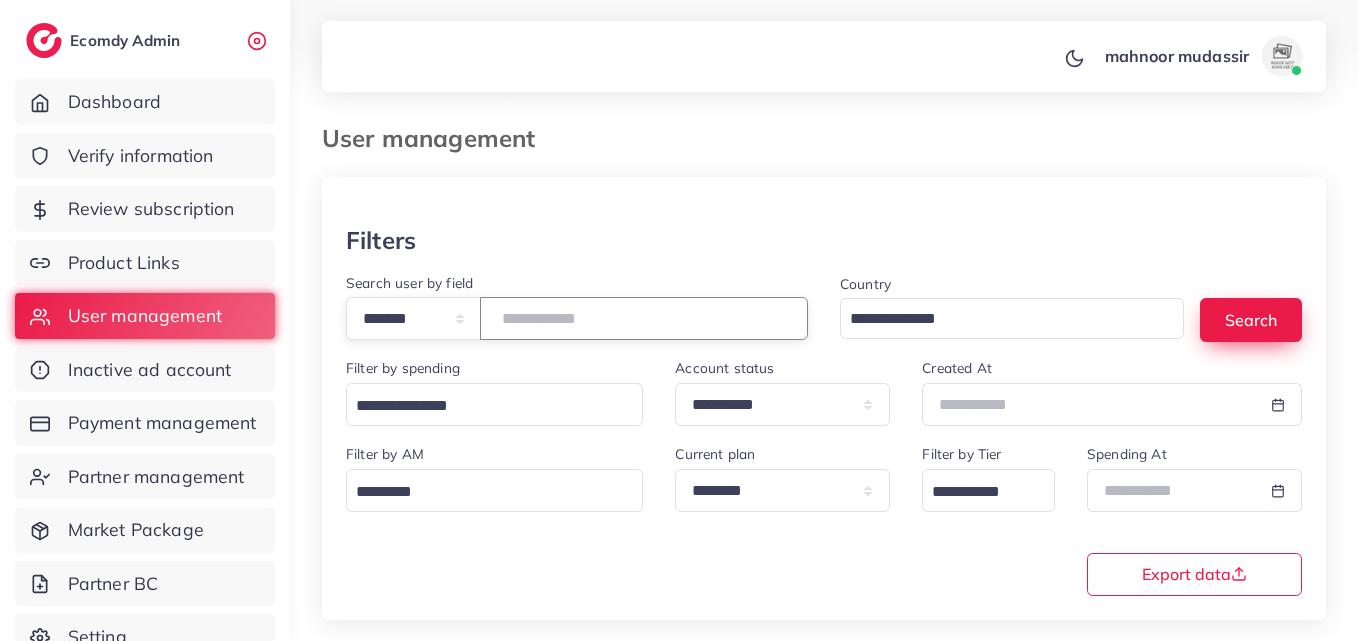 type on "*******" 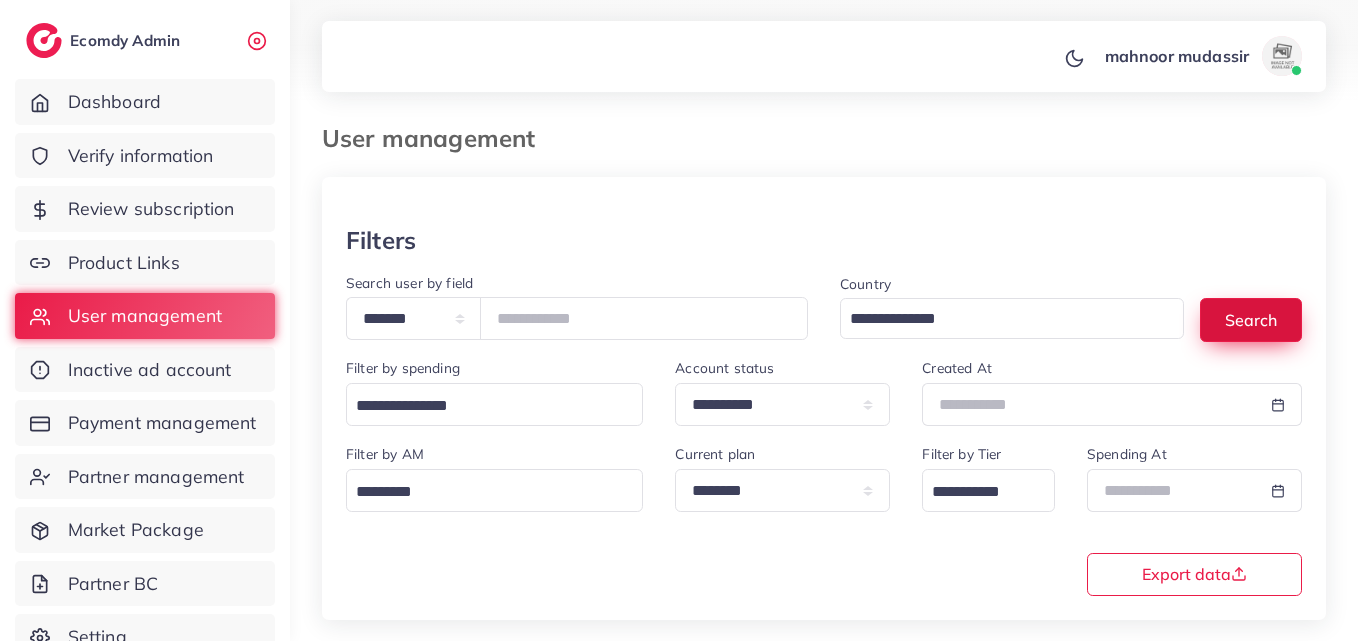 click on "Search" at bounding box center (1251, 319) 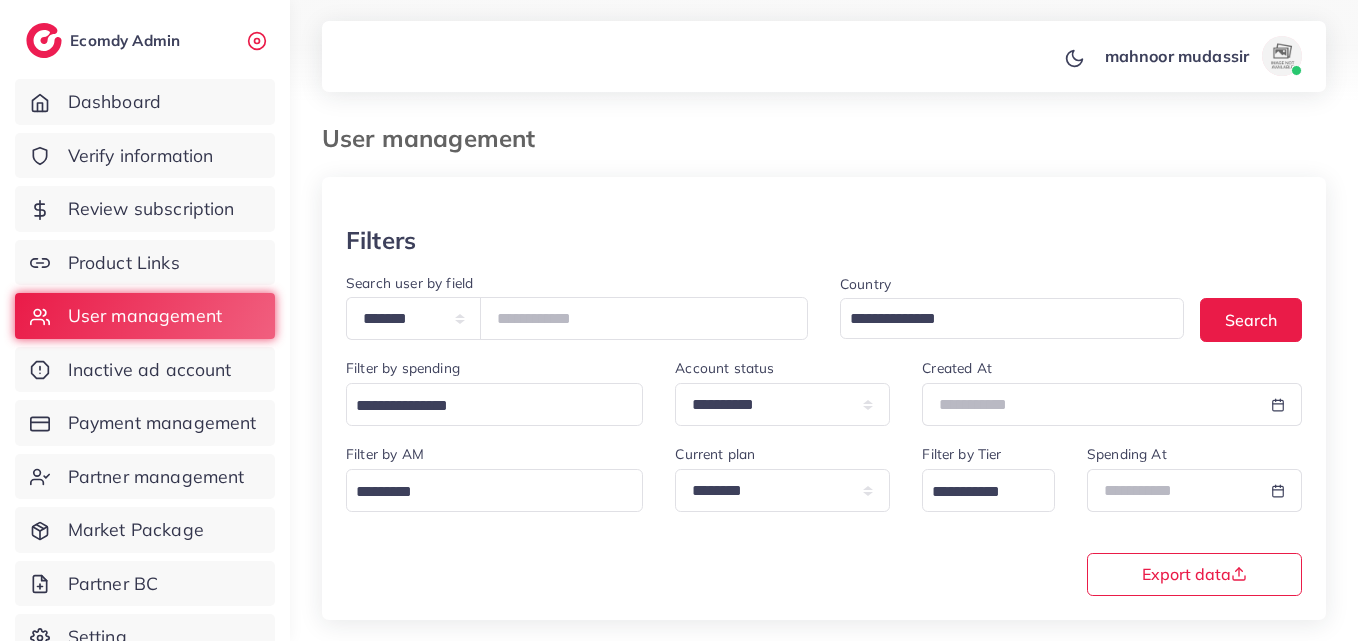 click at bounding box center [824, 201] 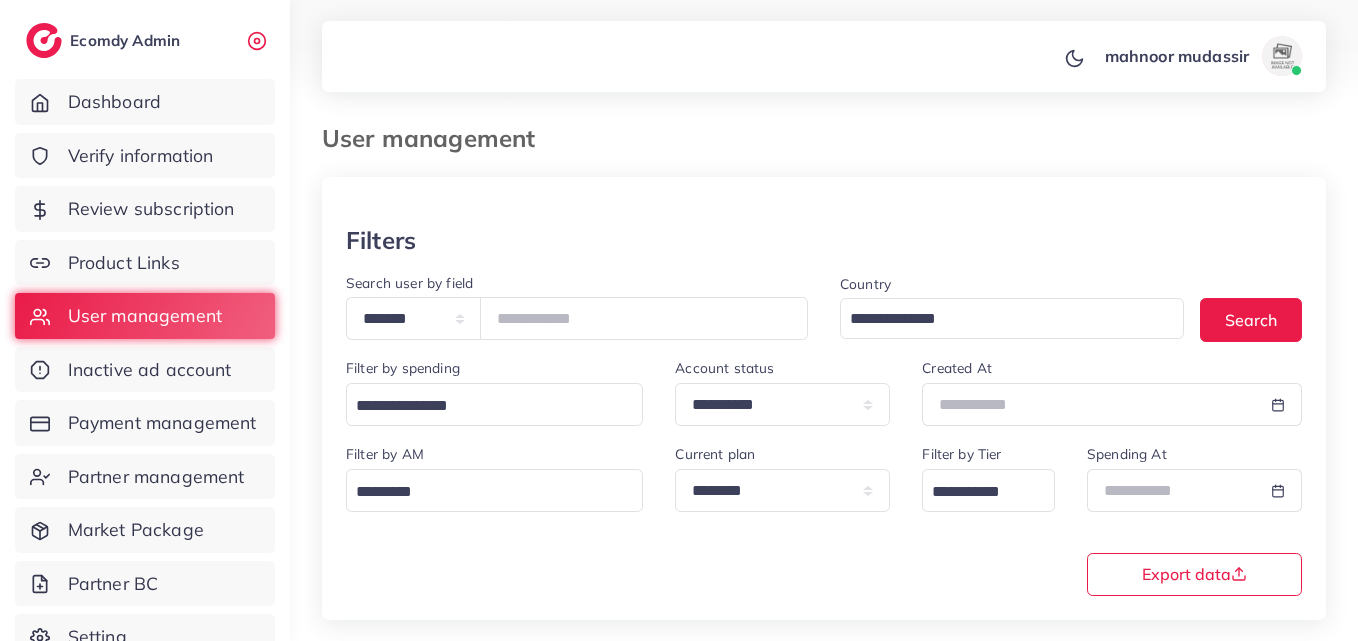 scroll, scrollTop: 316, scrollLeft: 0, axis: vertical 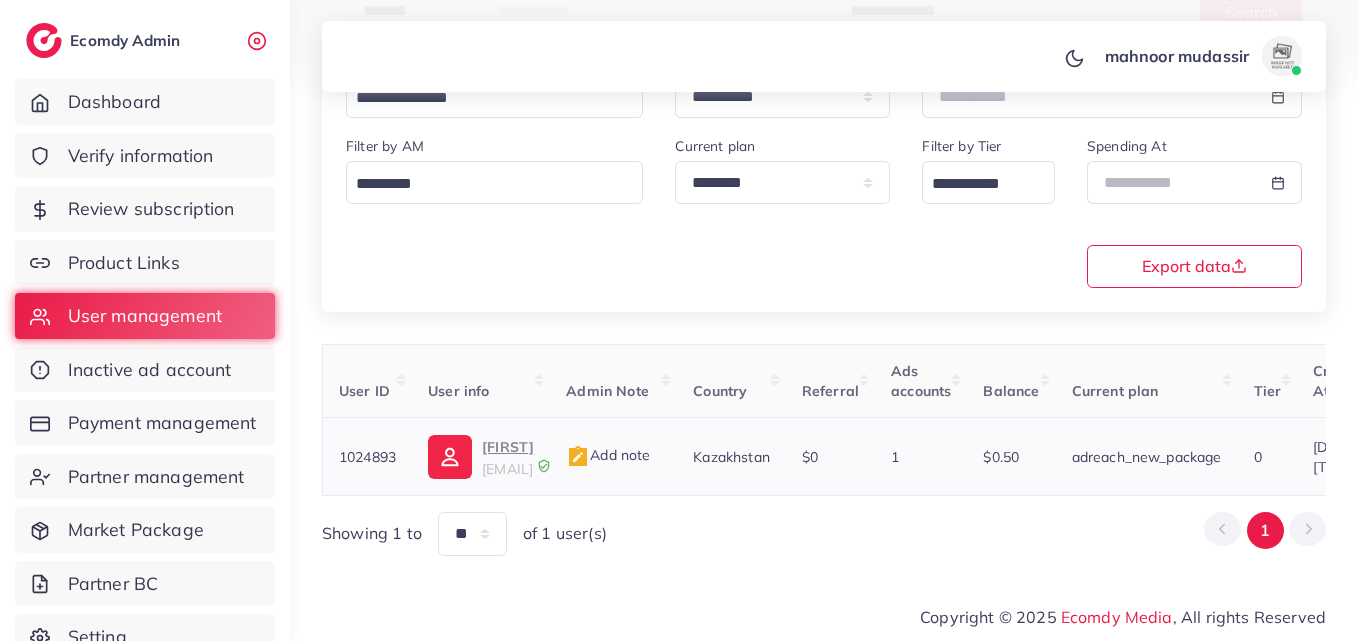 click on "[FIRST]" at bounding box center (508, 447) 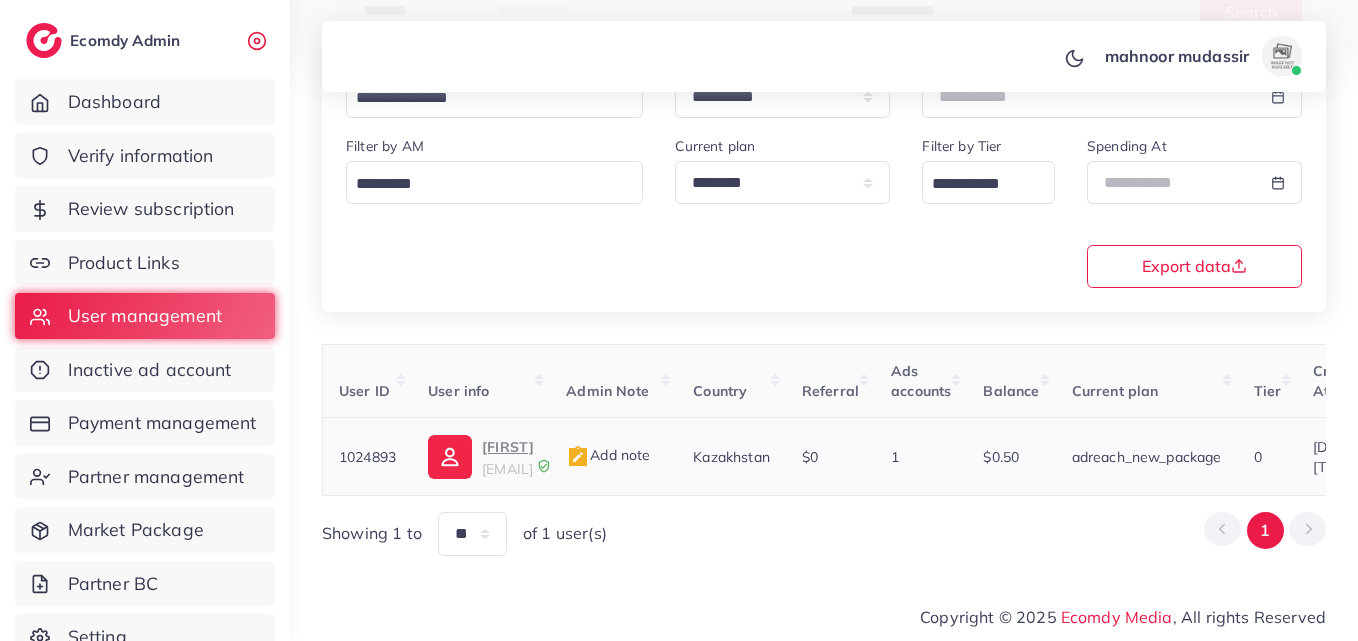 click on "1024893" at bounding box center (367, 457) 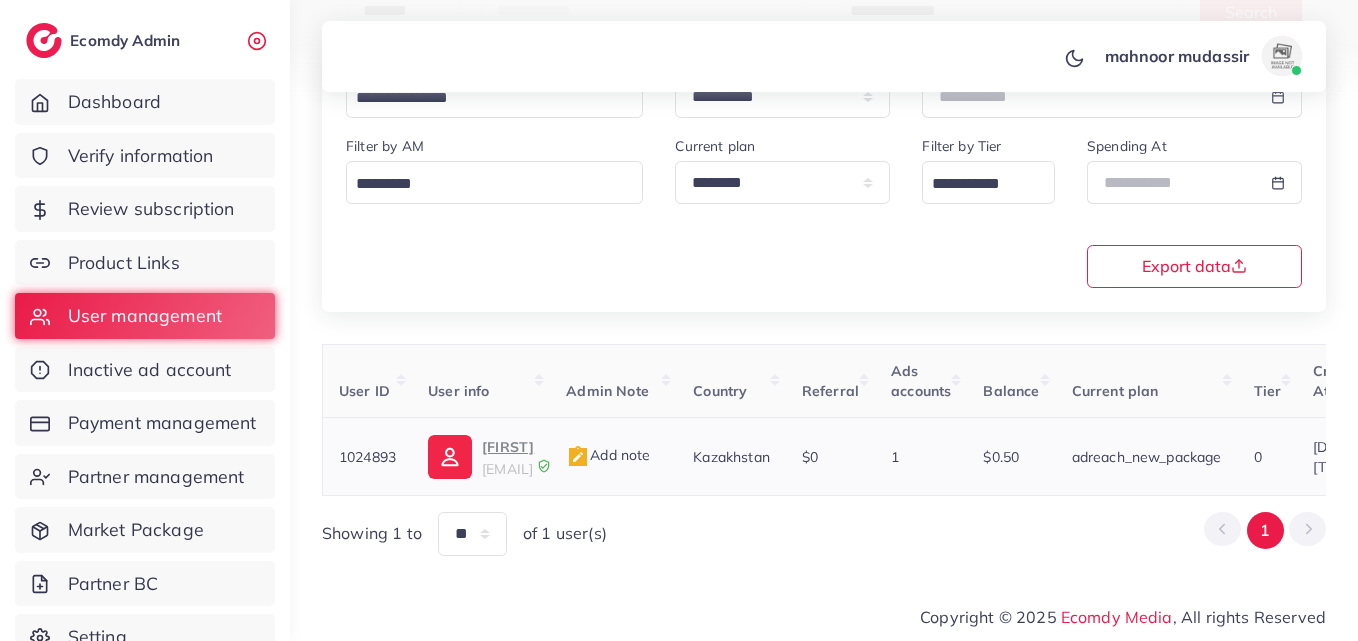 copy on "1024893" 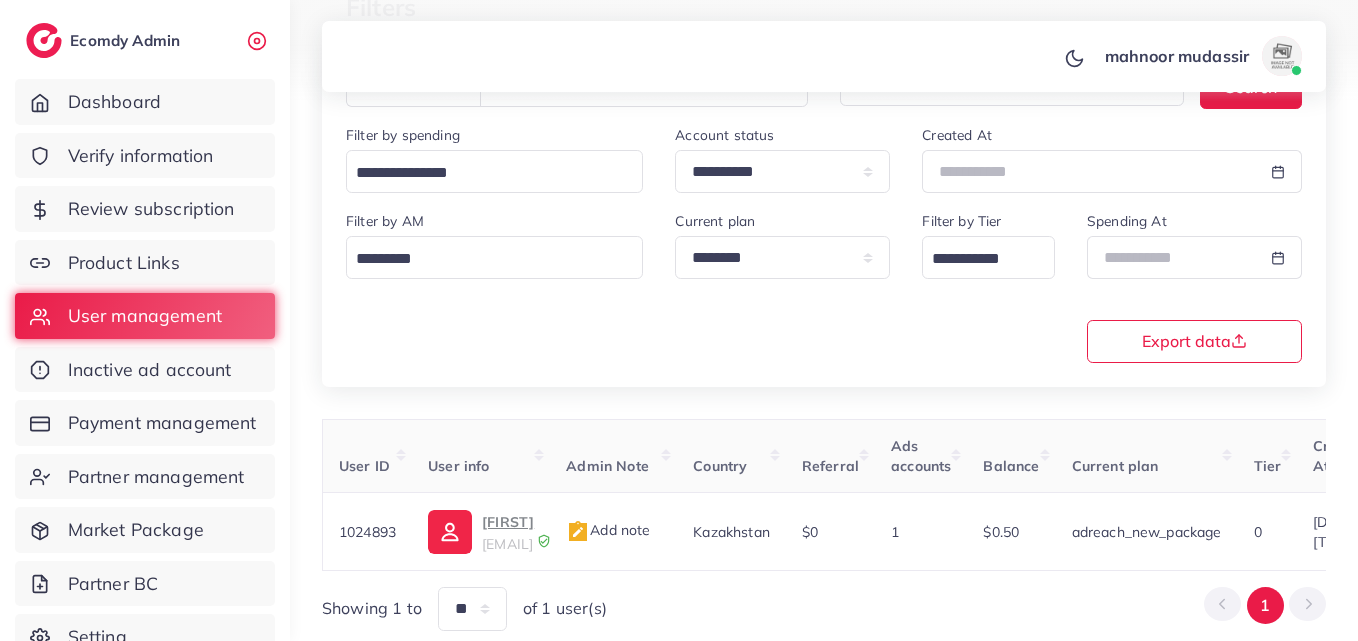 scroll, scrollTop: 0, scrollLeft: 0, axis: both 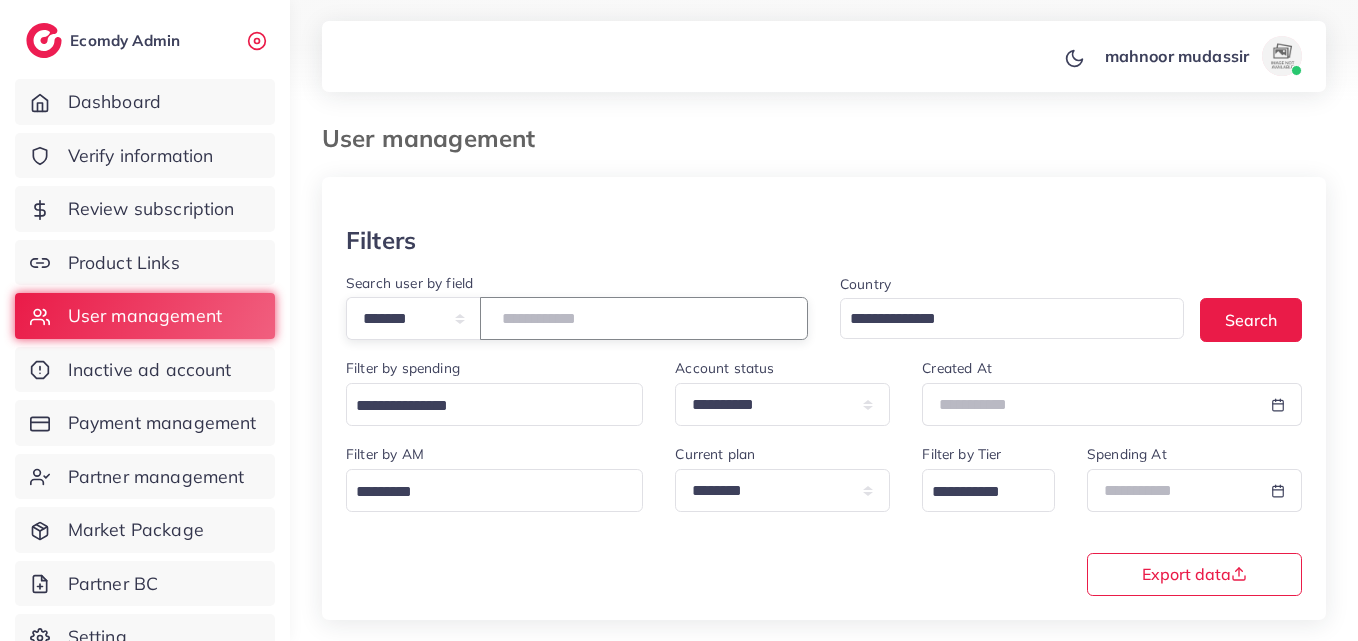 click on "*******" at bounding box center [644, 318] 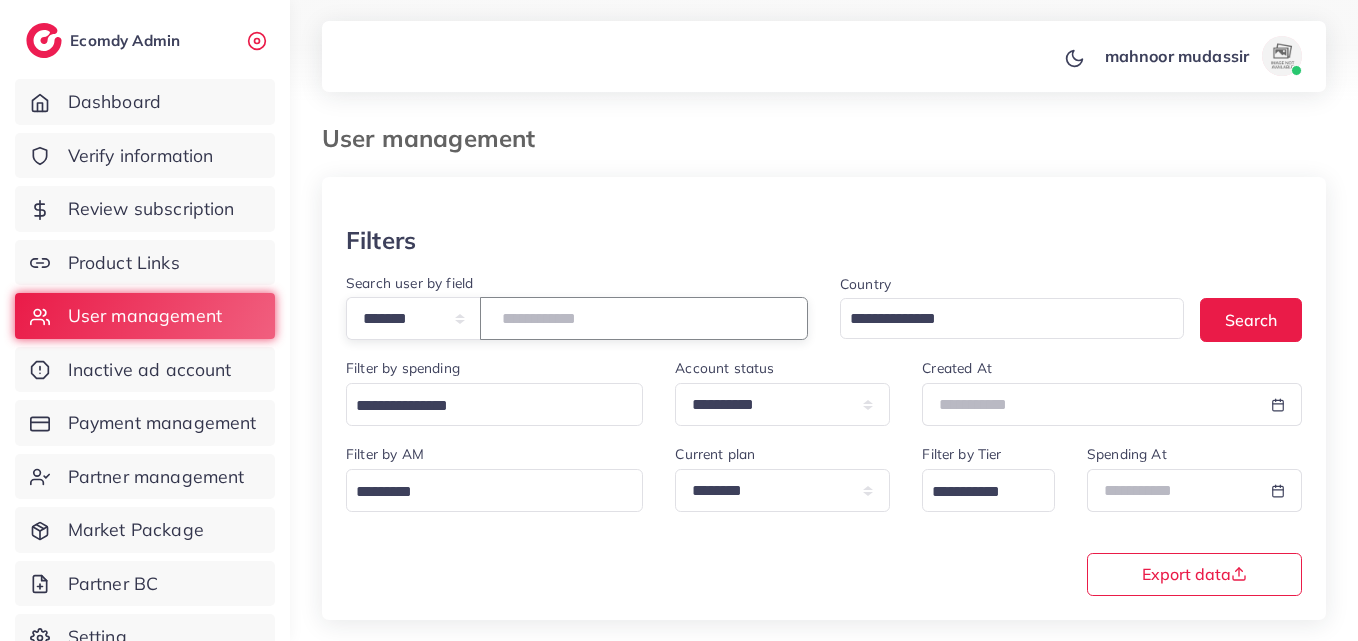 paste on "*******" 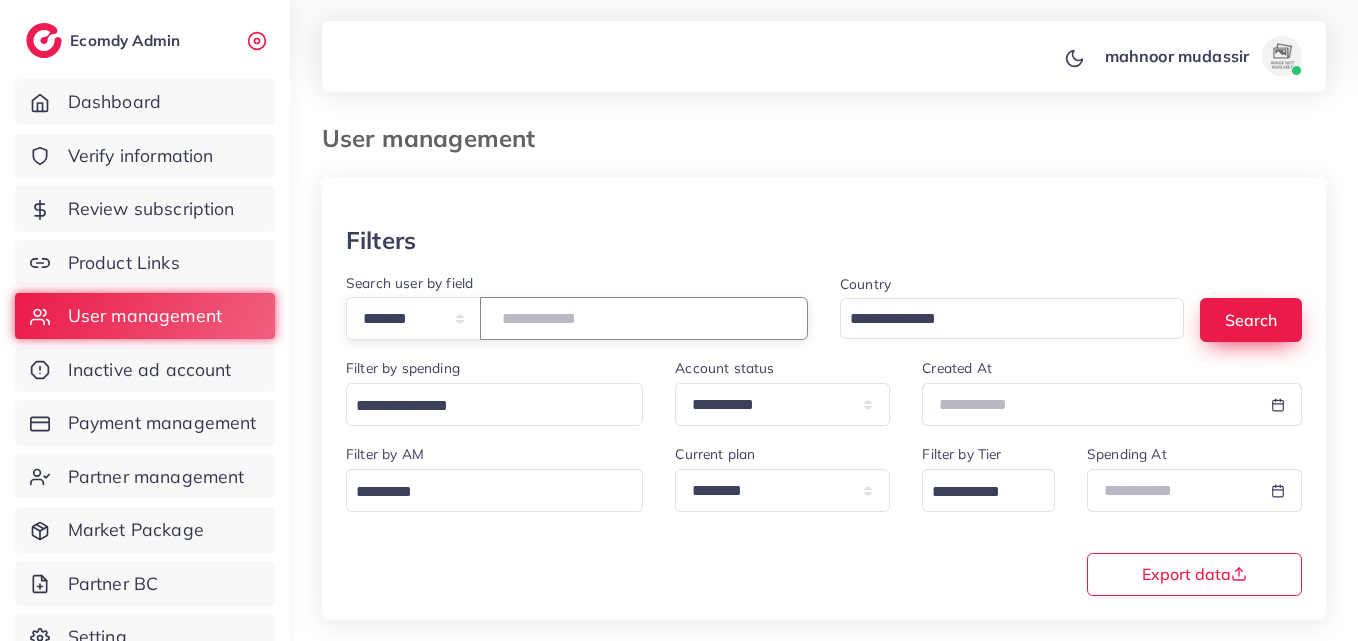 type on "*******" 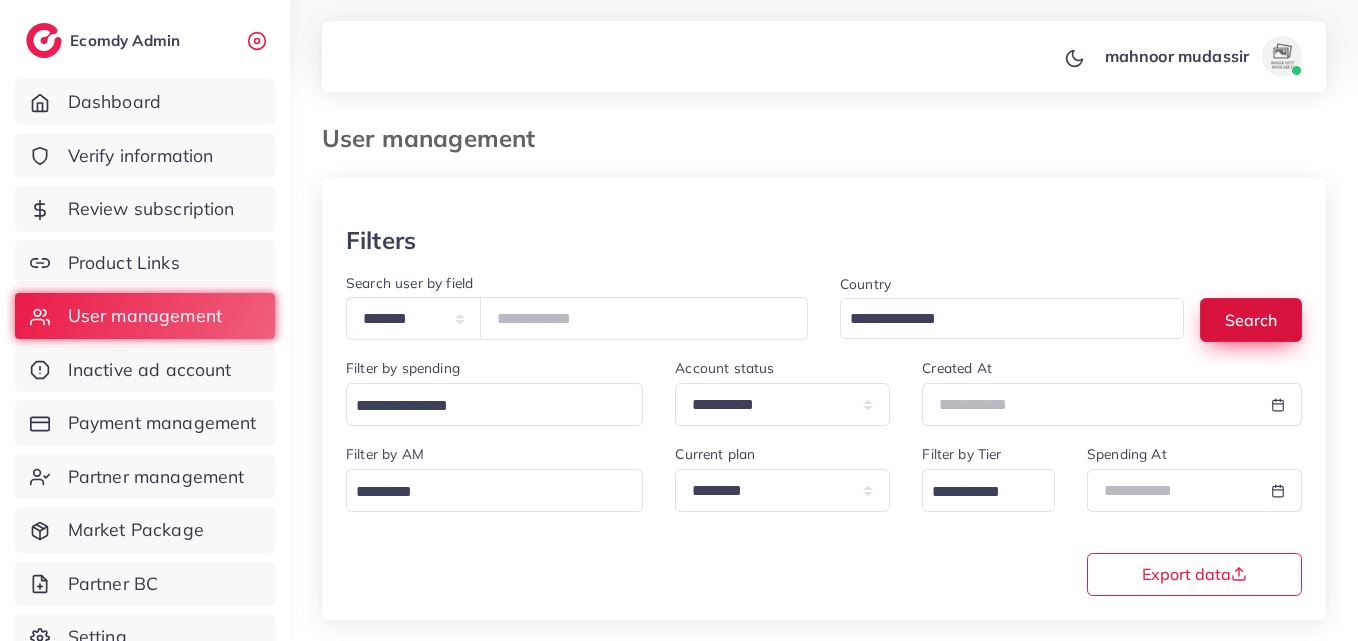 click on "Search" at bounding box center (1251, 319) 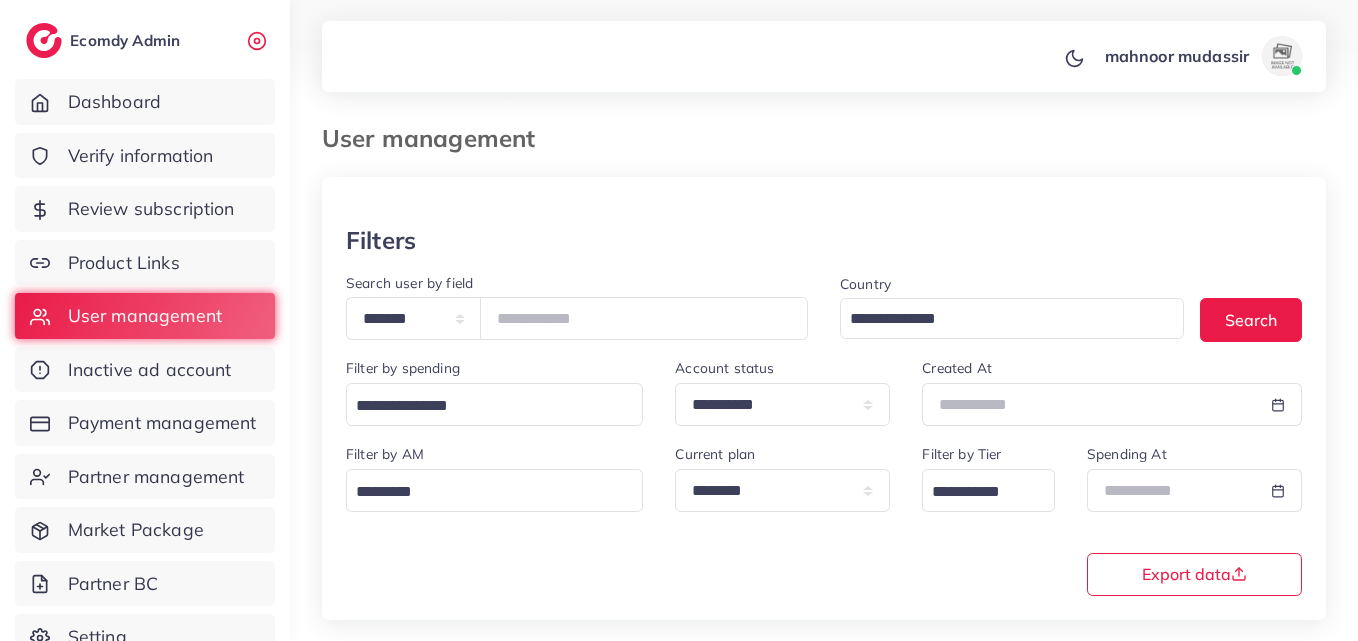 click at bounding box center [824, 201] 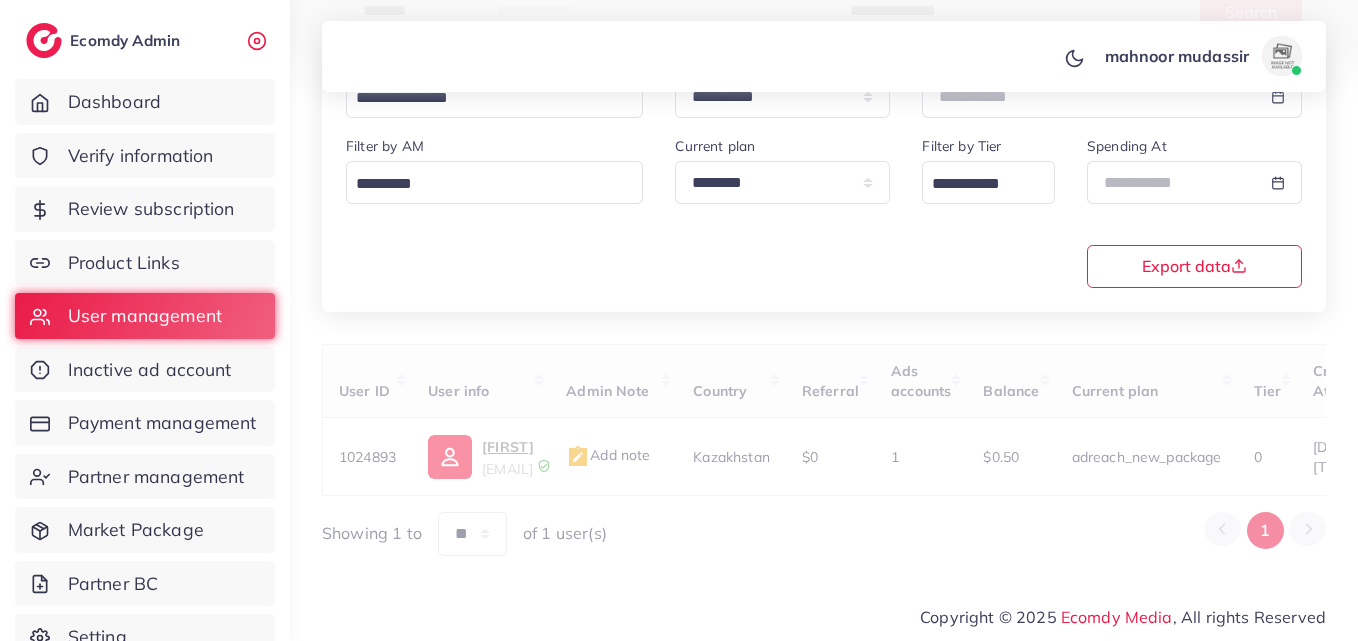 scroll, scrollTop: 316, scrollLeft: 0, axis: vertical 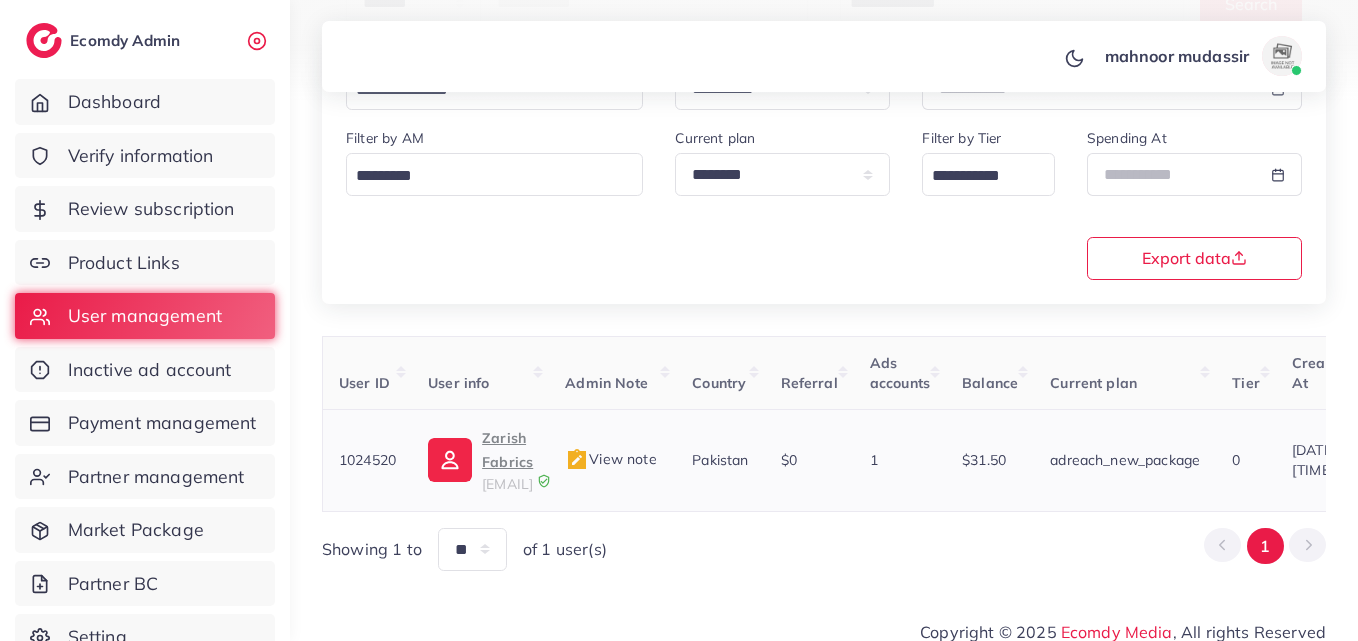 click on "Zarish Fabrics" at bounding box center (507, 450) 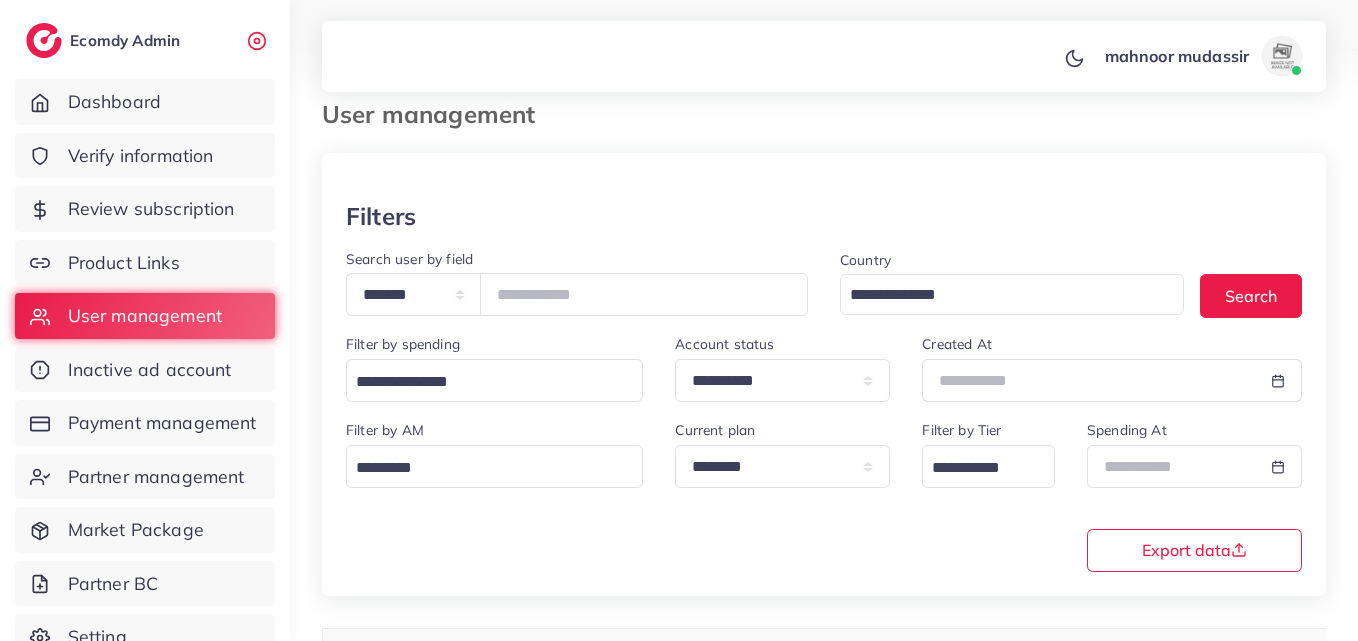 scroll, scrollTop: 16, scrollLeft: 0, axis: vertical 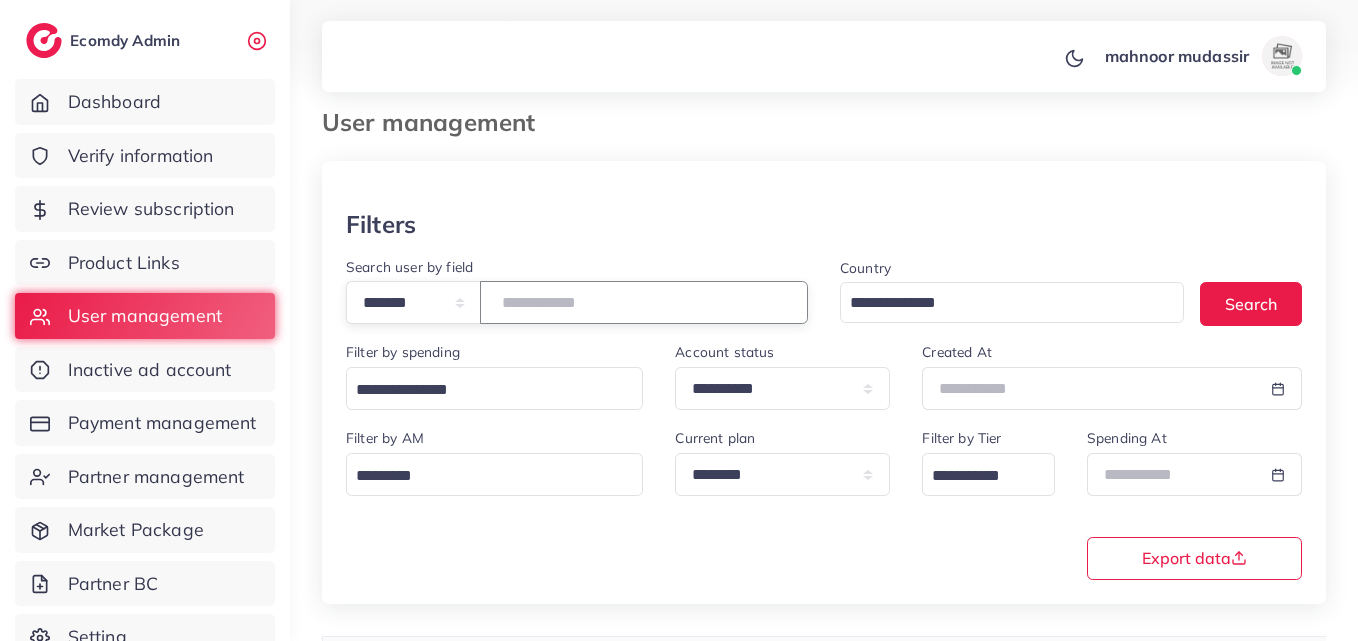 click on "*******" at bounding box center (644, 302) 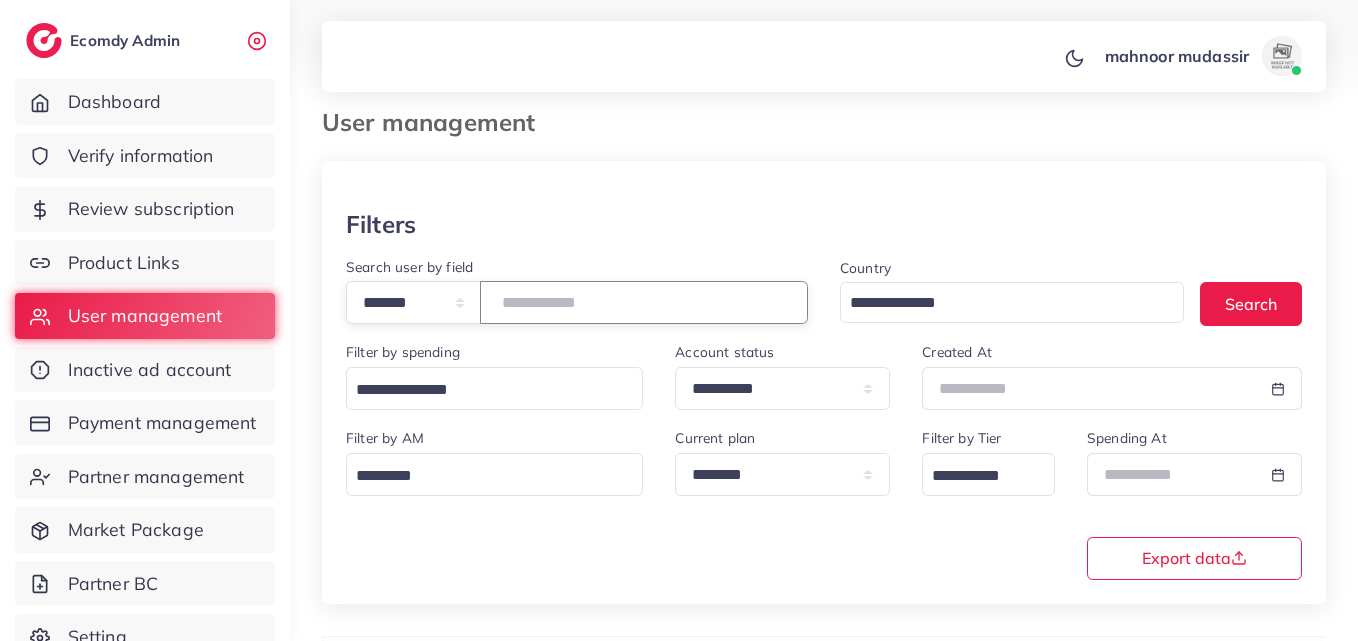 paste on "*******" 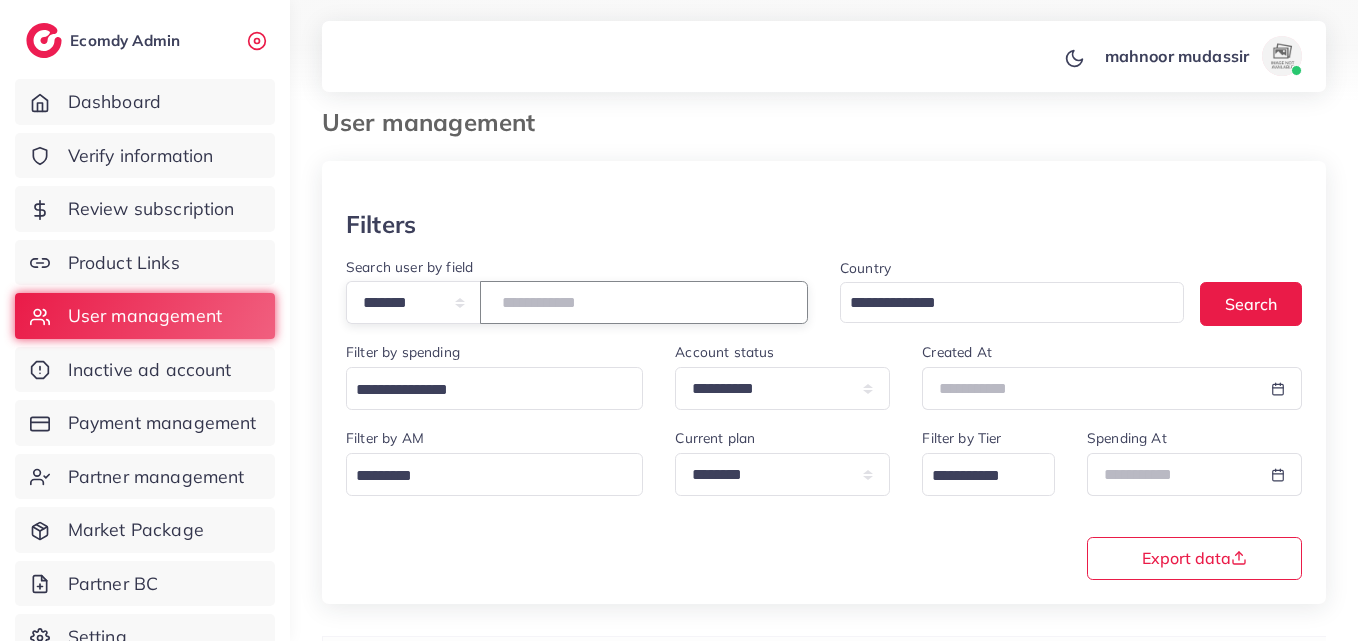 type on "*******" 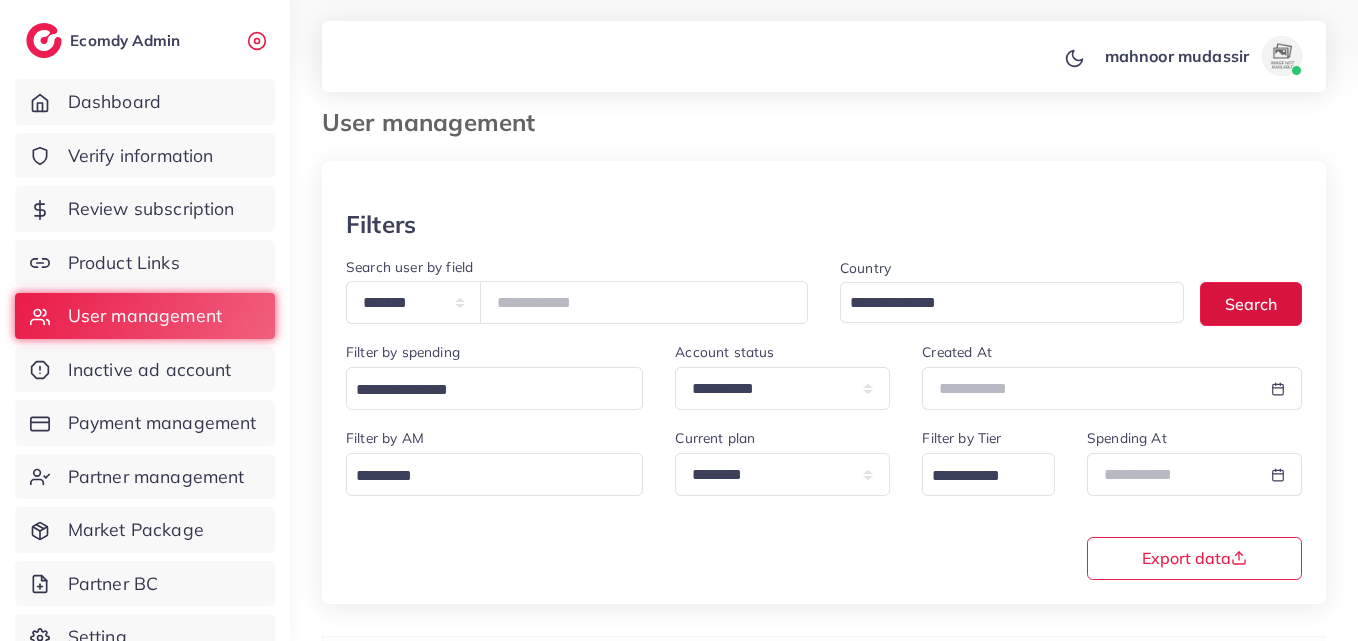 click on "Search" at bounding box center [1251, 303] 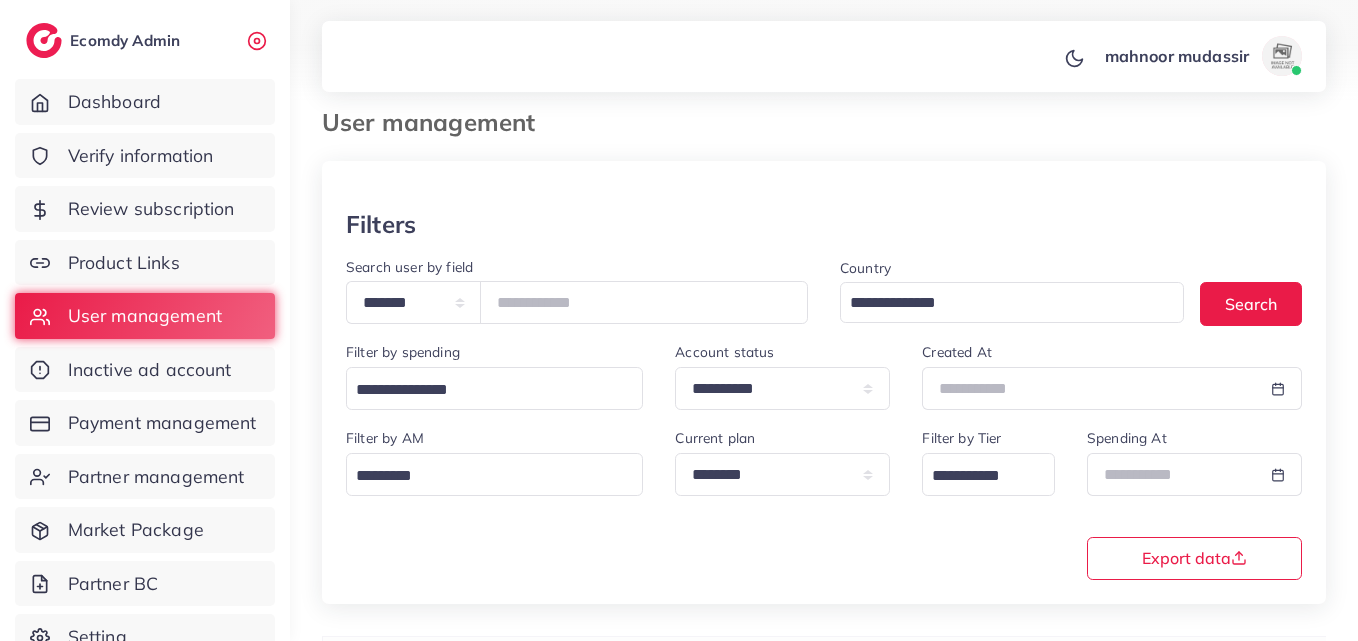 click at bounding box center (824, 185) 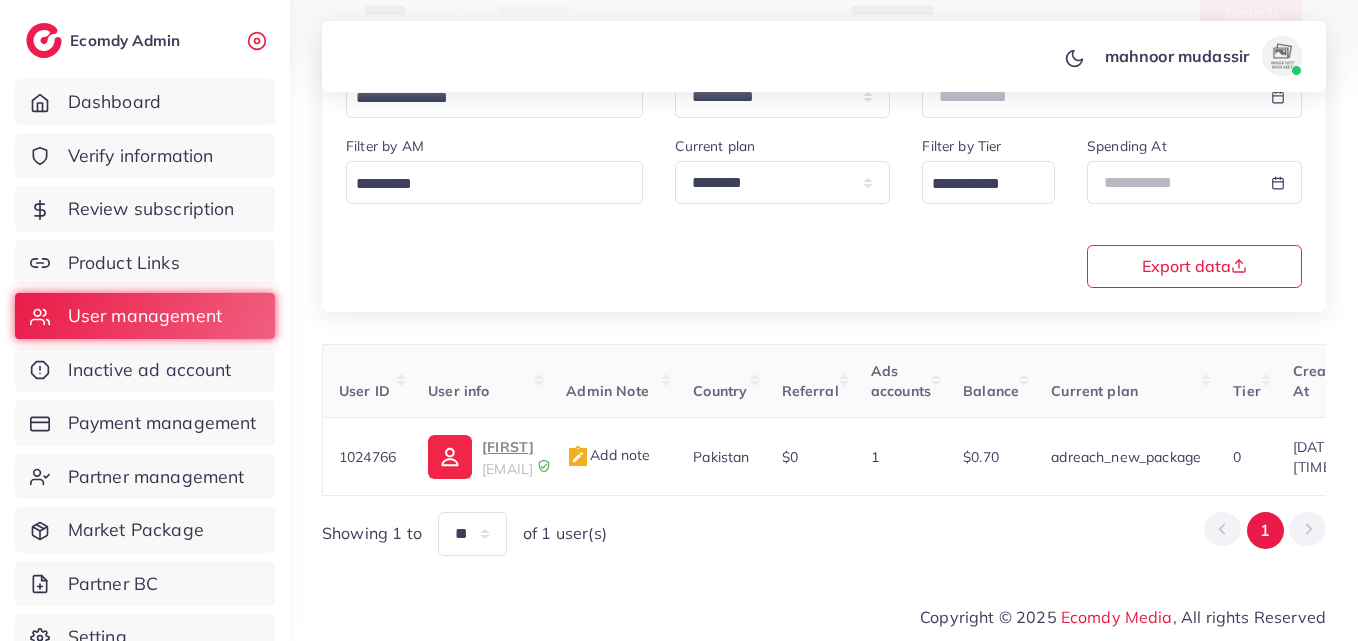 scroll, scrollTop: 316, scrollLeft: 0, axis: vertical 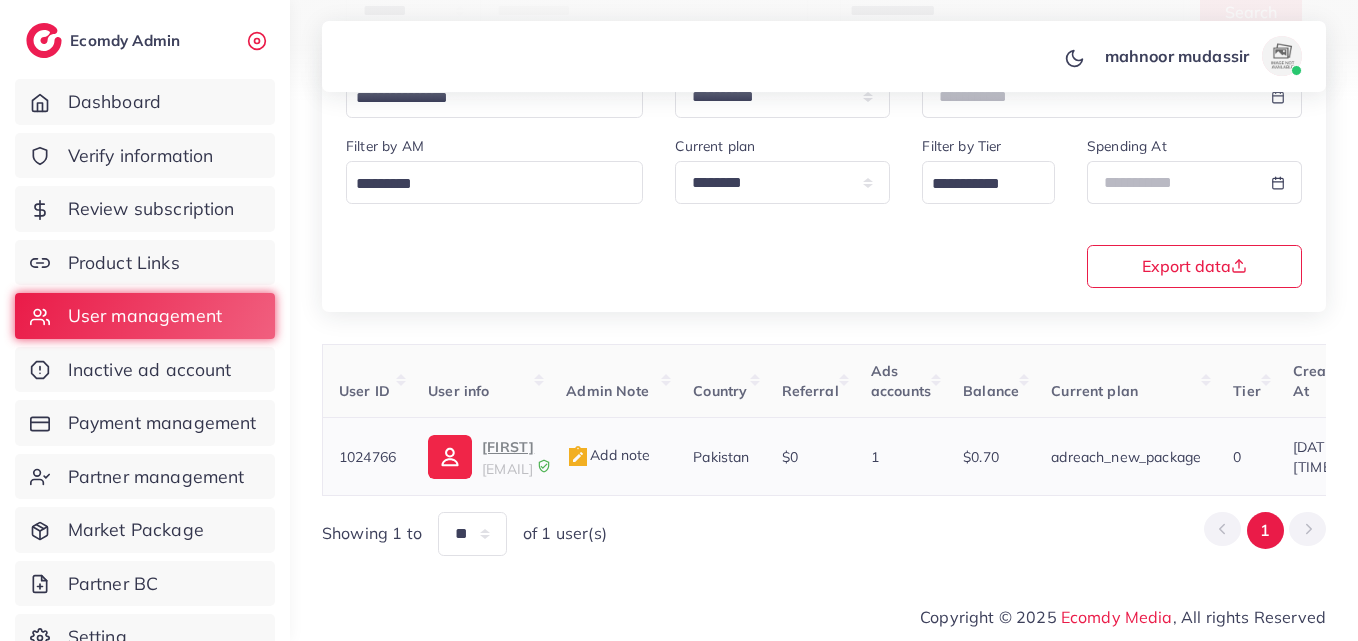 click on "[FIRST]" at bounding box center (508, 447) 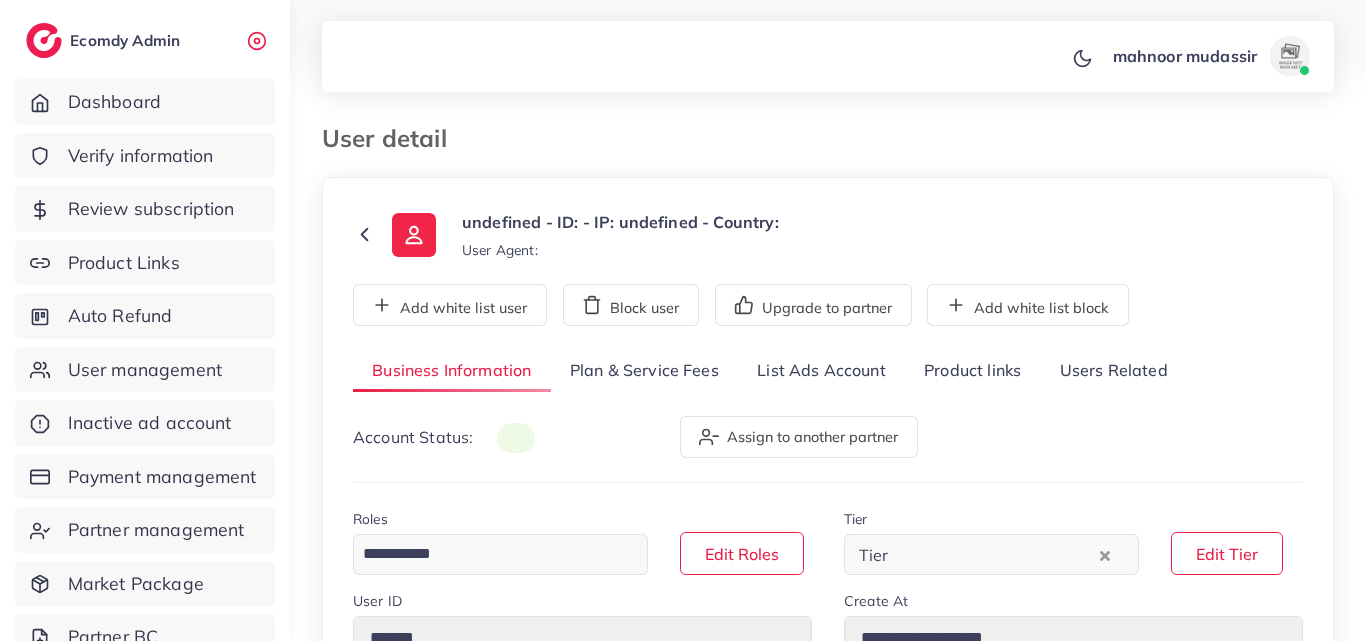 click on "**********" at bounding box center [828, 927] 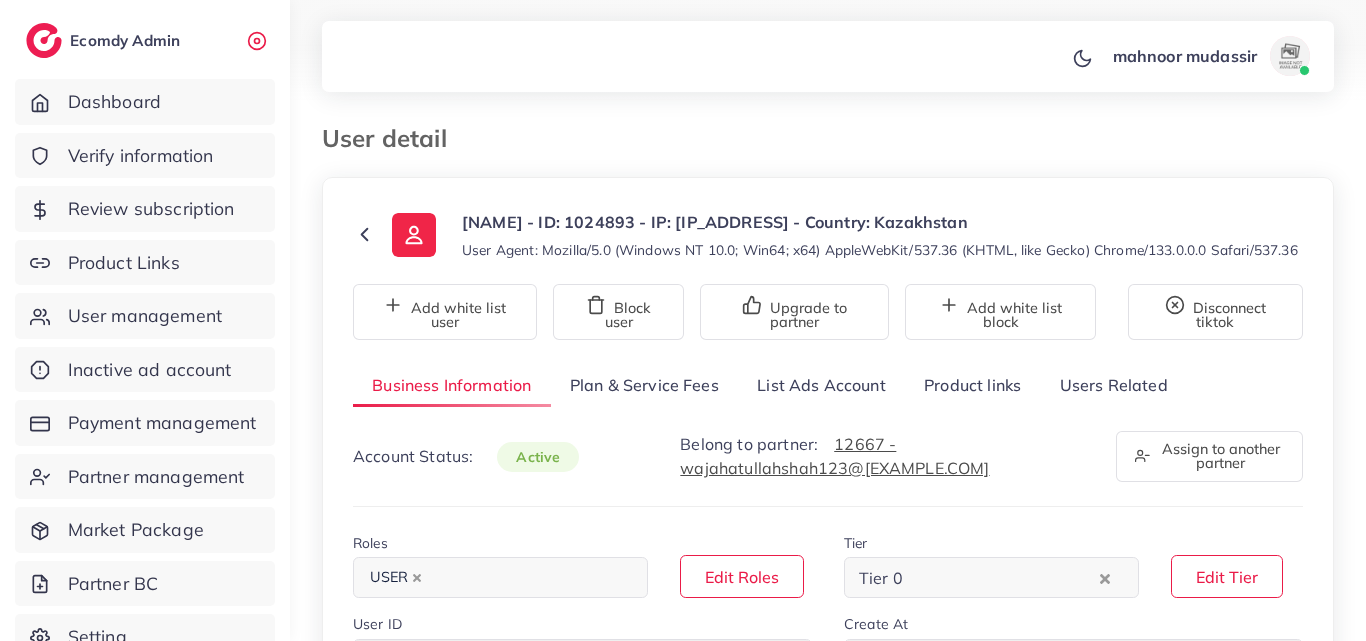 click on "List Ads Account" at bounding box center [821, 385] 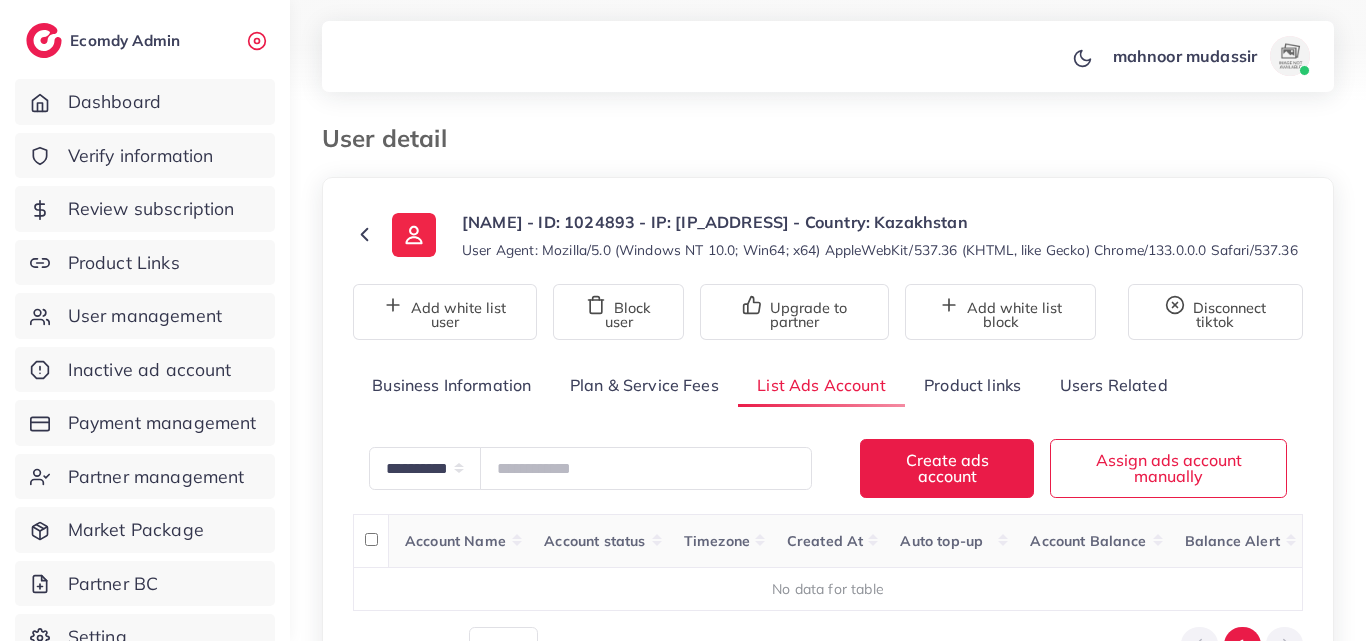 click on "User detail" at bounding box center [697, 138] 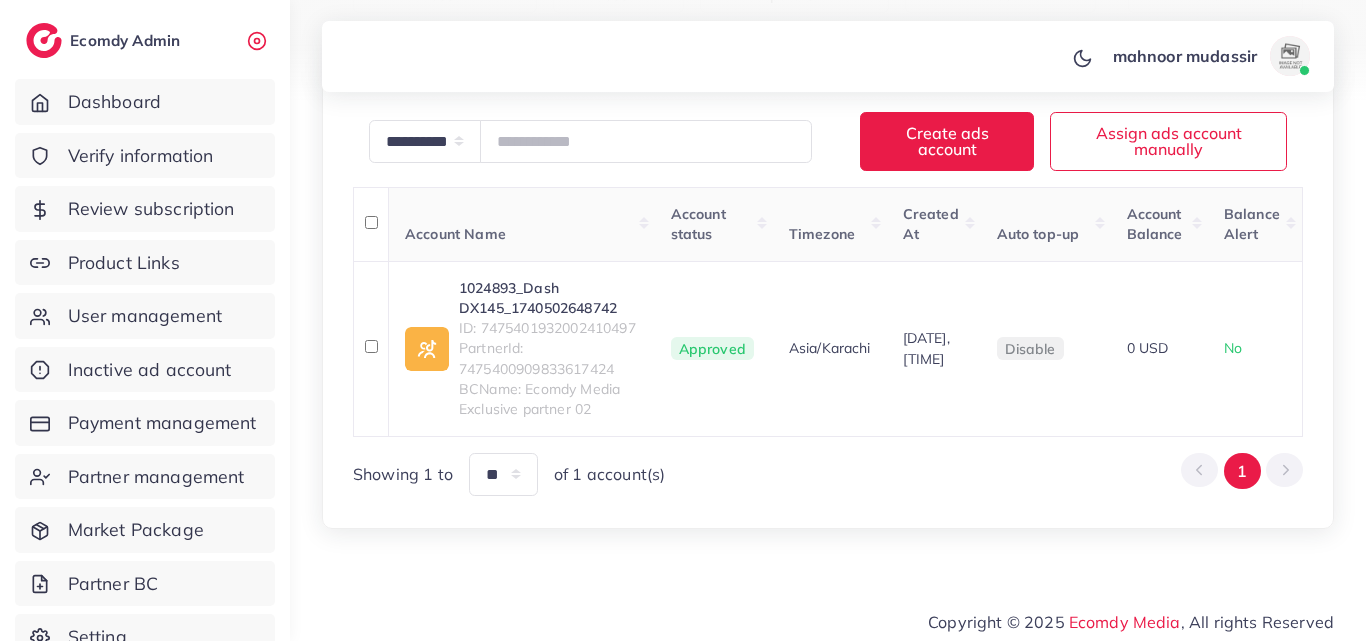 scroll, scrollTop: 352, scrollLeft: 0, axis: vertical 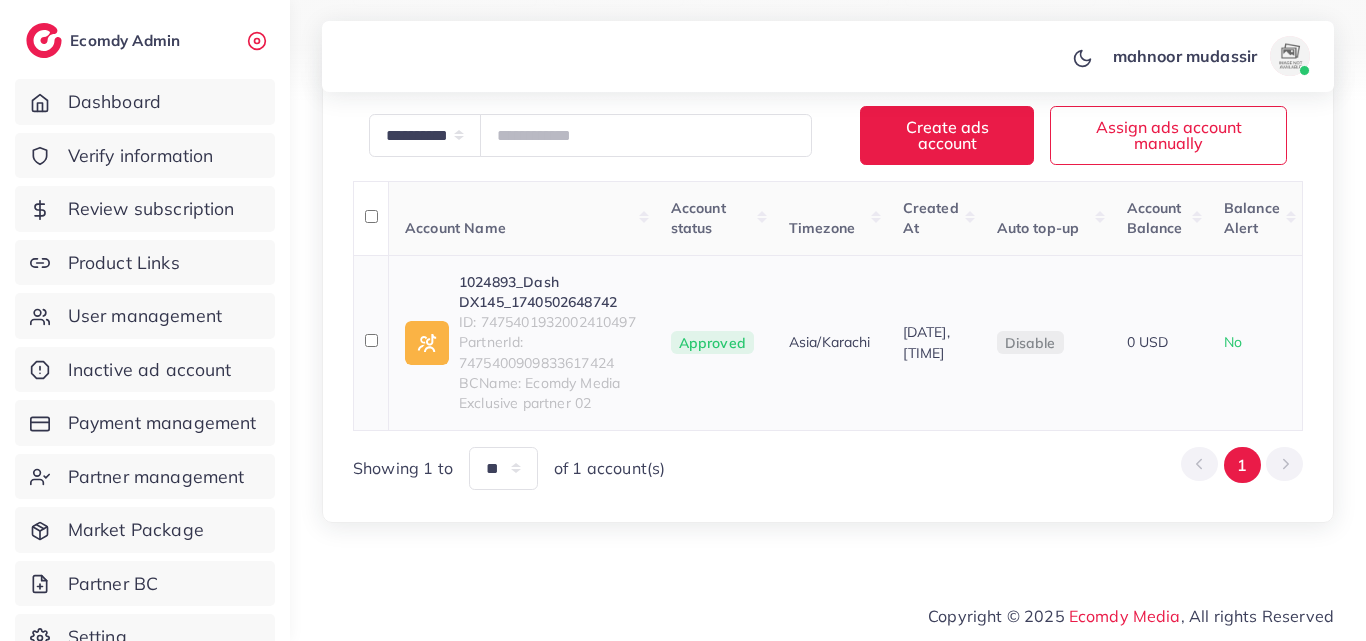 click on "ID: 7475401932002410497" at bounding box center [549, 322] 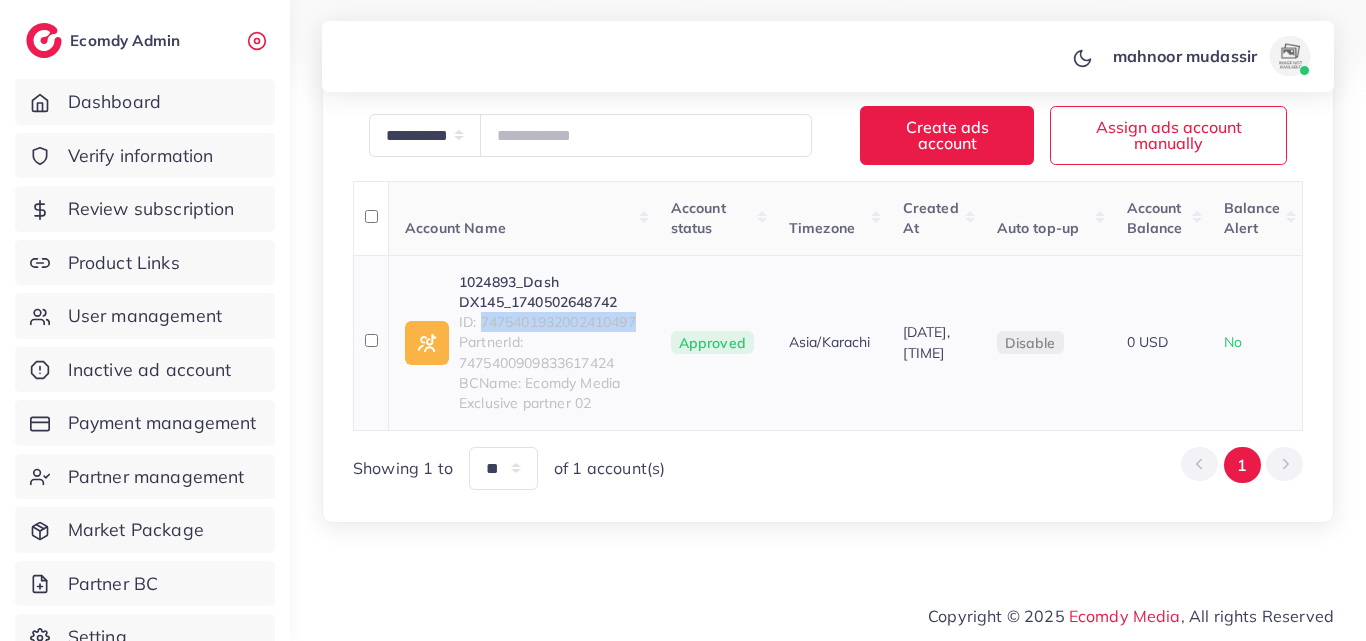 click on "ID: 7475401932002410497" at bounding box center [549, 322] 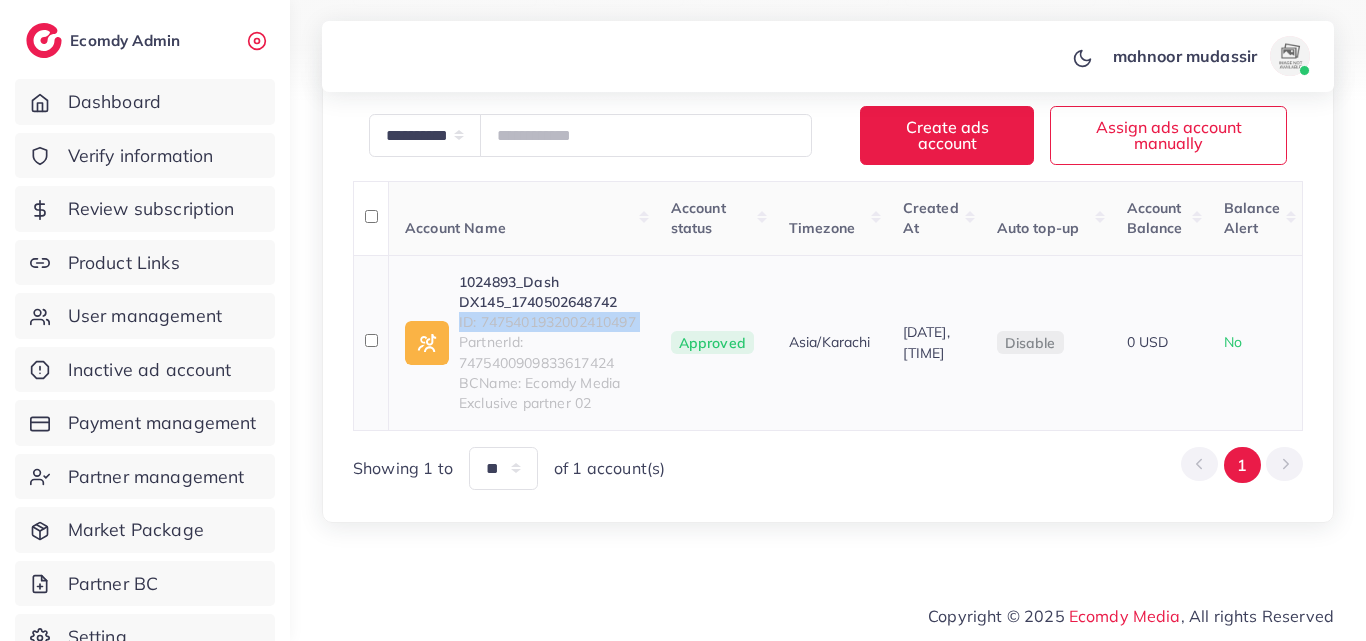 click on "ID: 7475401932002410497" at bounding box center (549, 322) 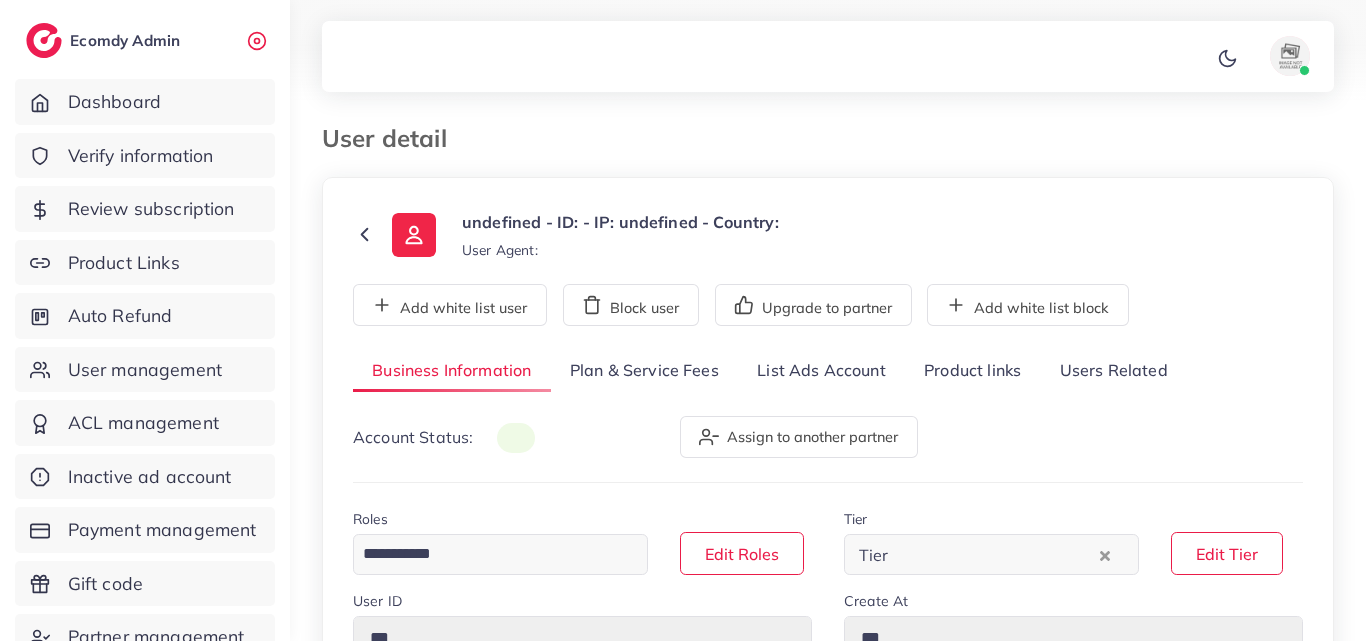 scroll, scrollTop: 0, scrollLeft: 0, axis: both 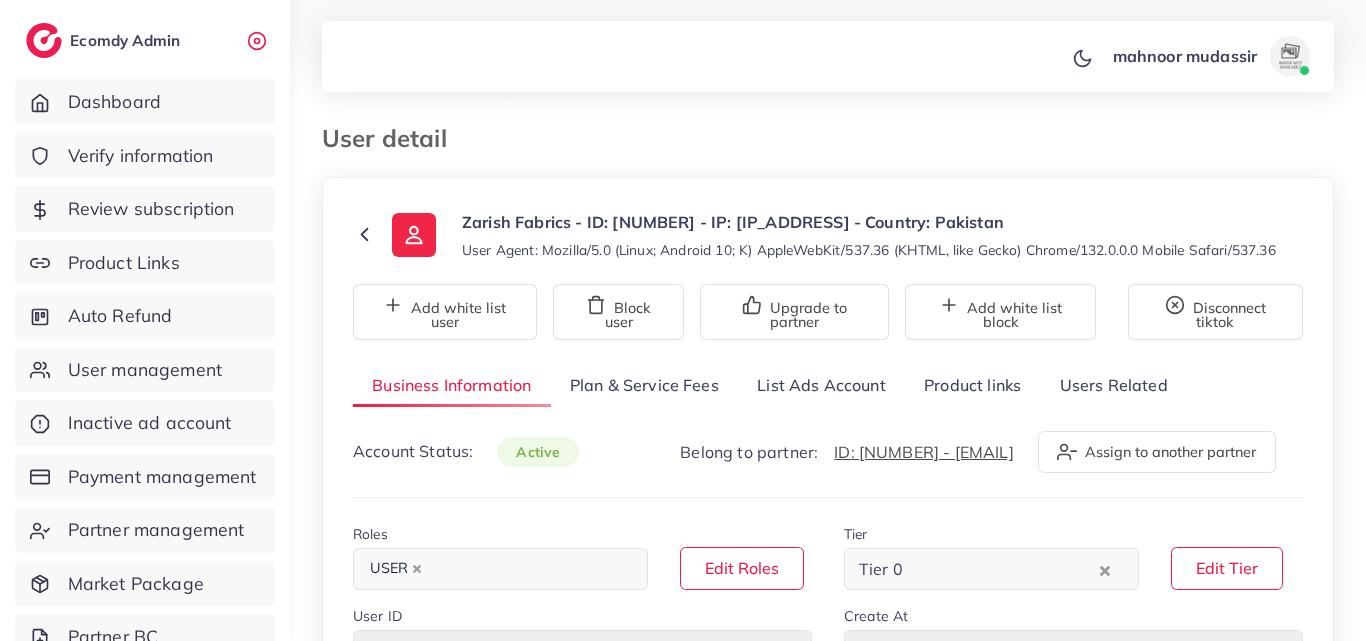 type on "*******" 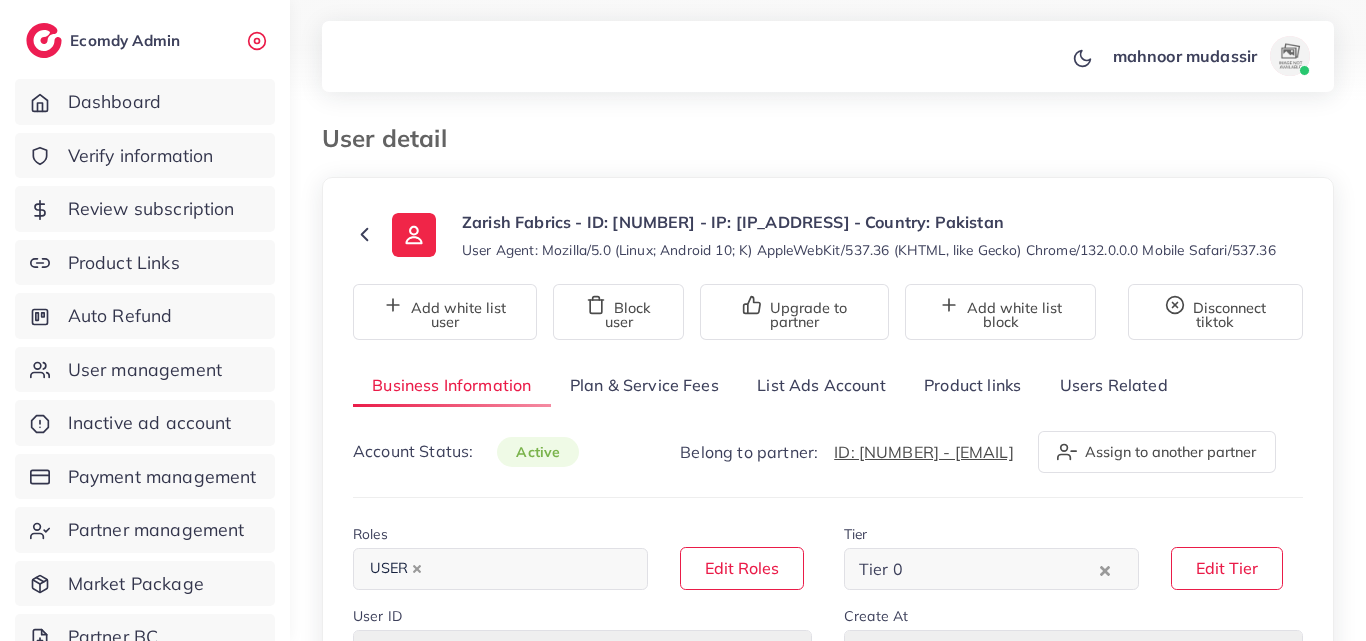 type on "**********" 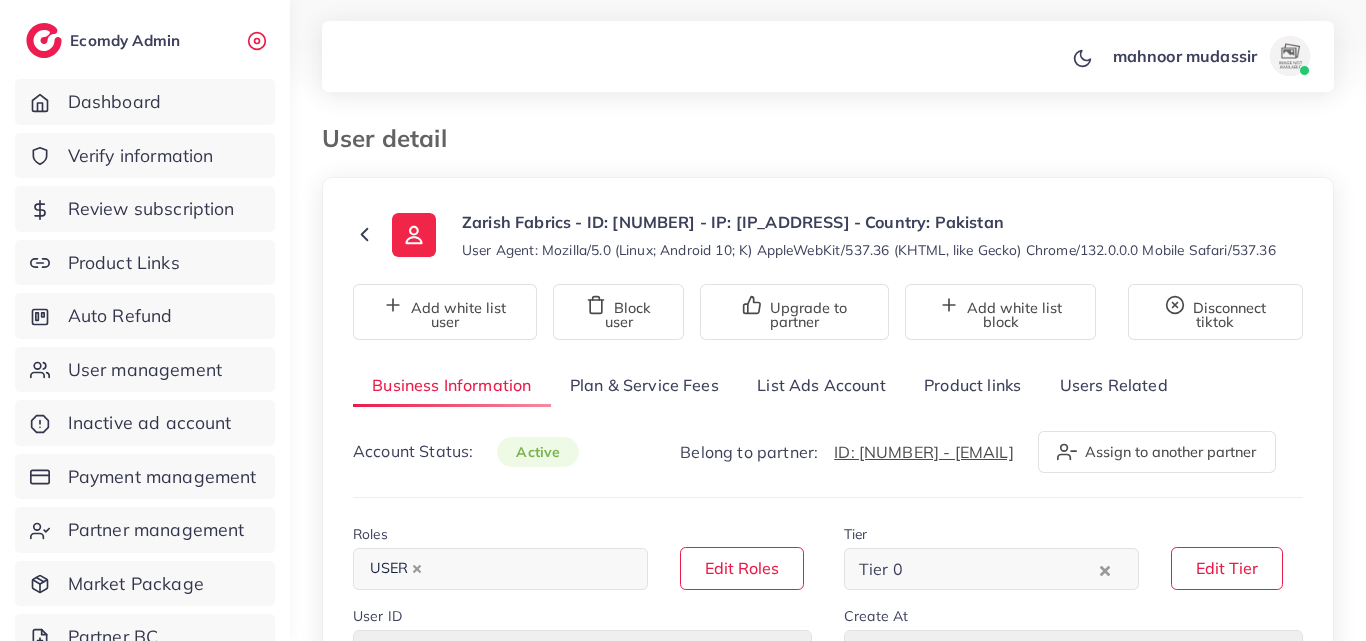 type on "**********" 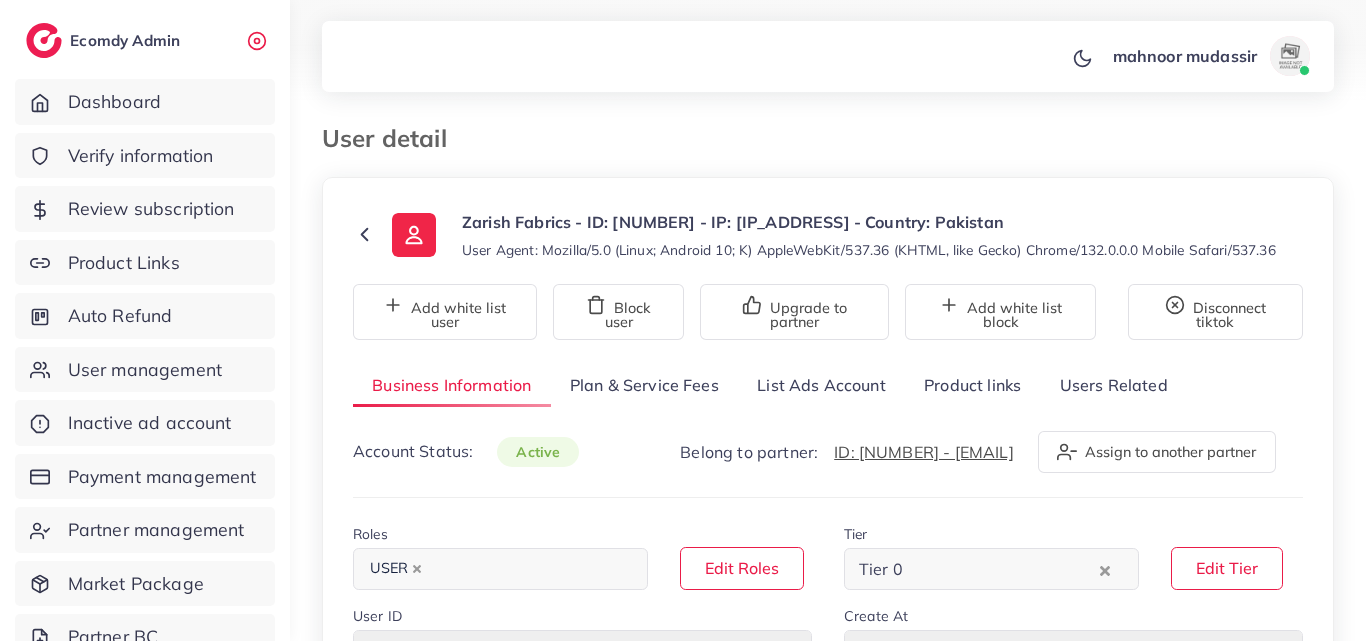 type on "**********" 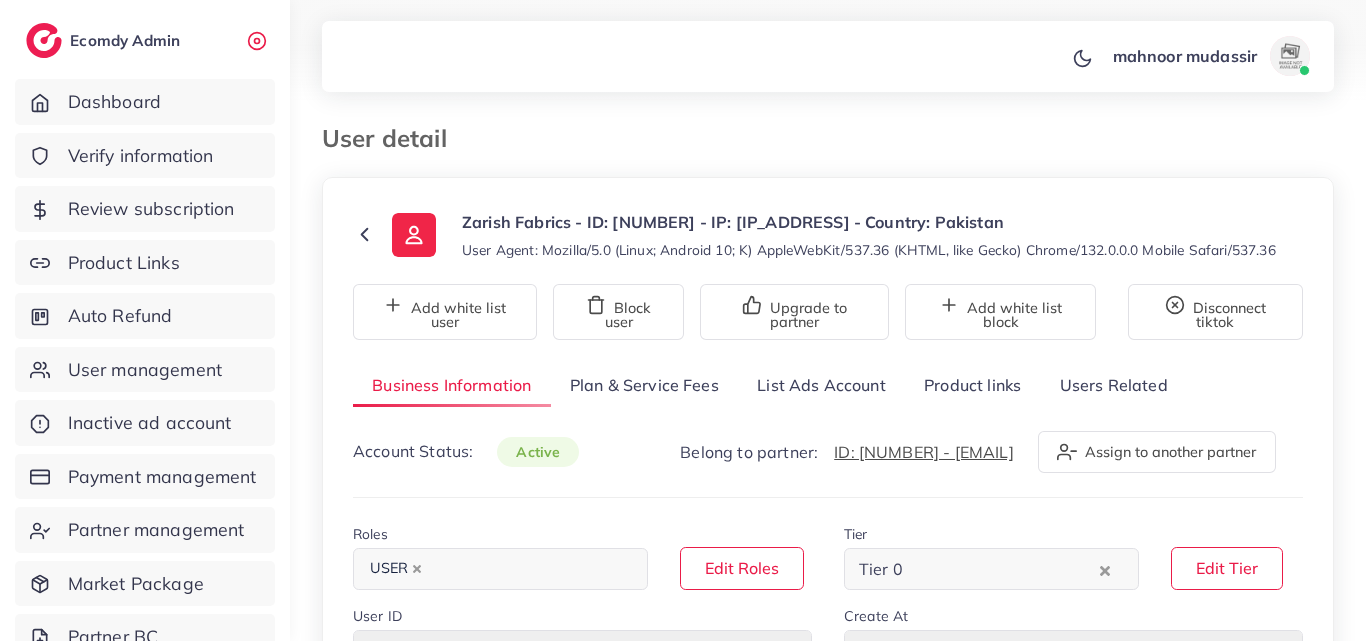 type on "******" 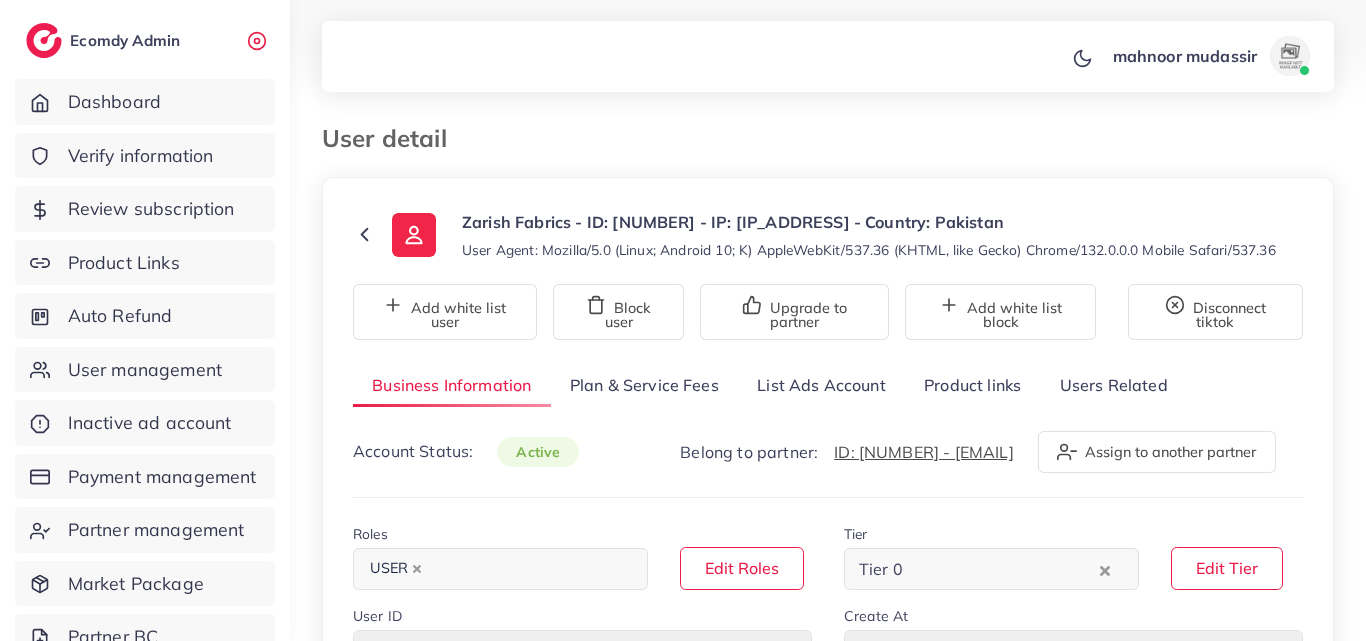 type on "**********" 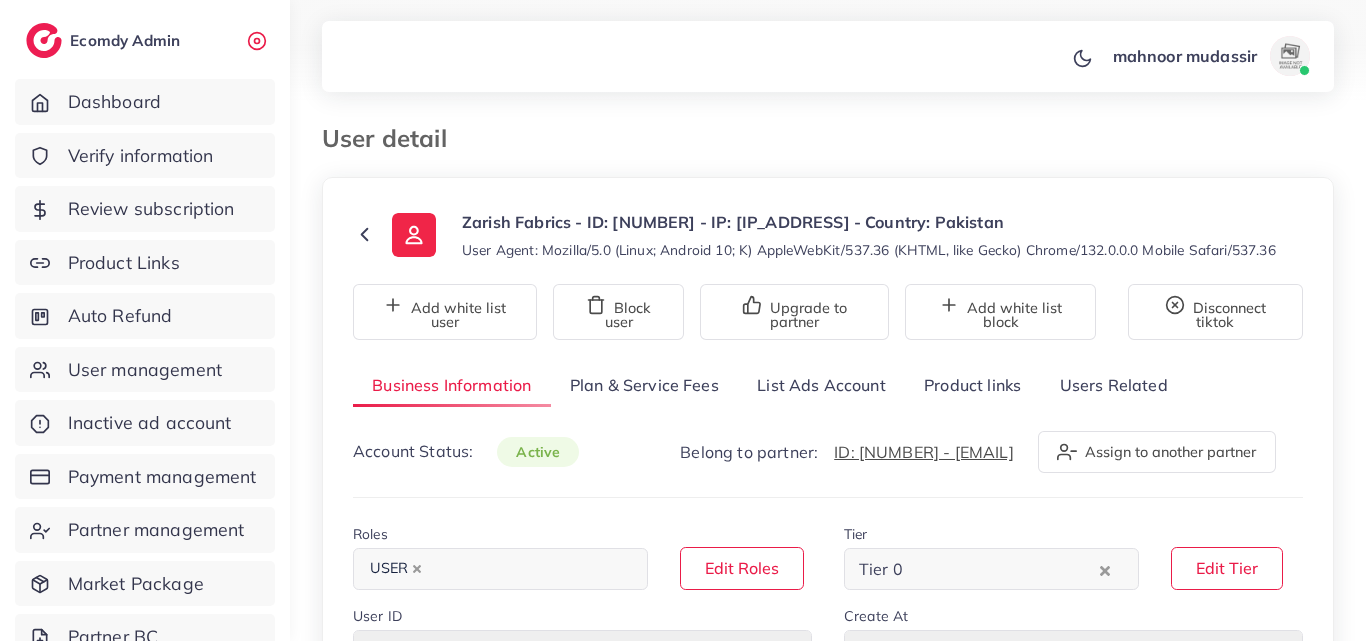 type on "**********" 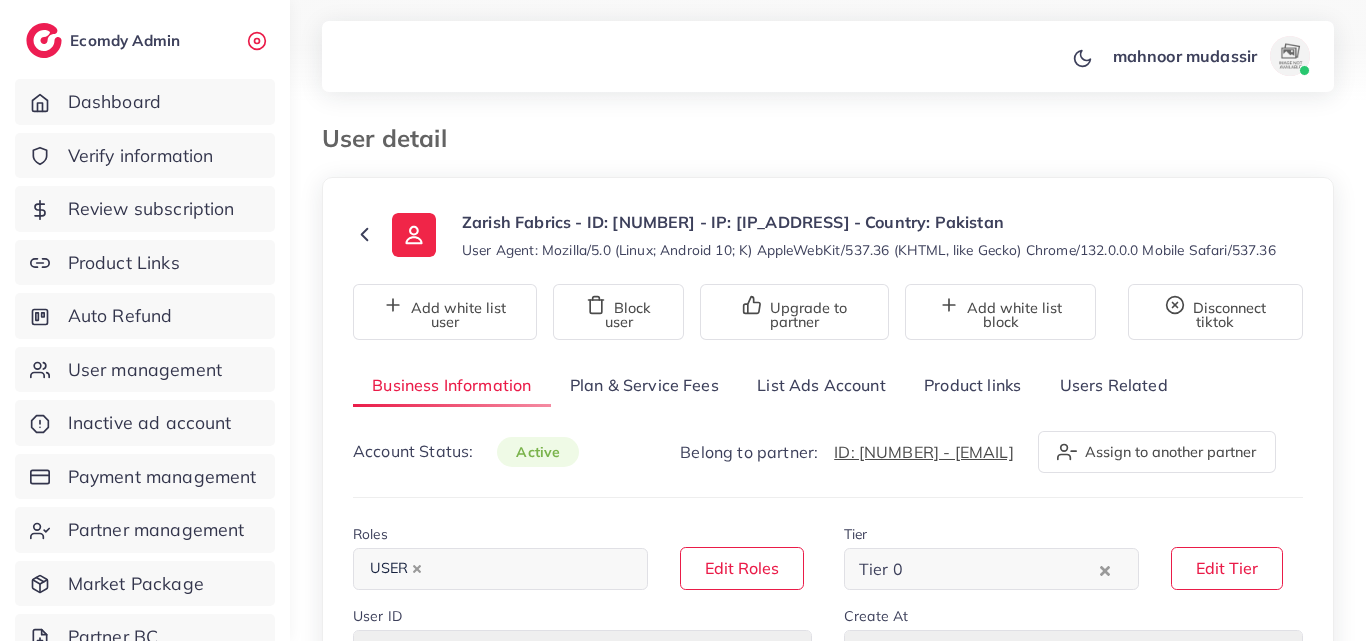 select on "********" 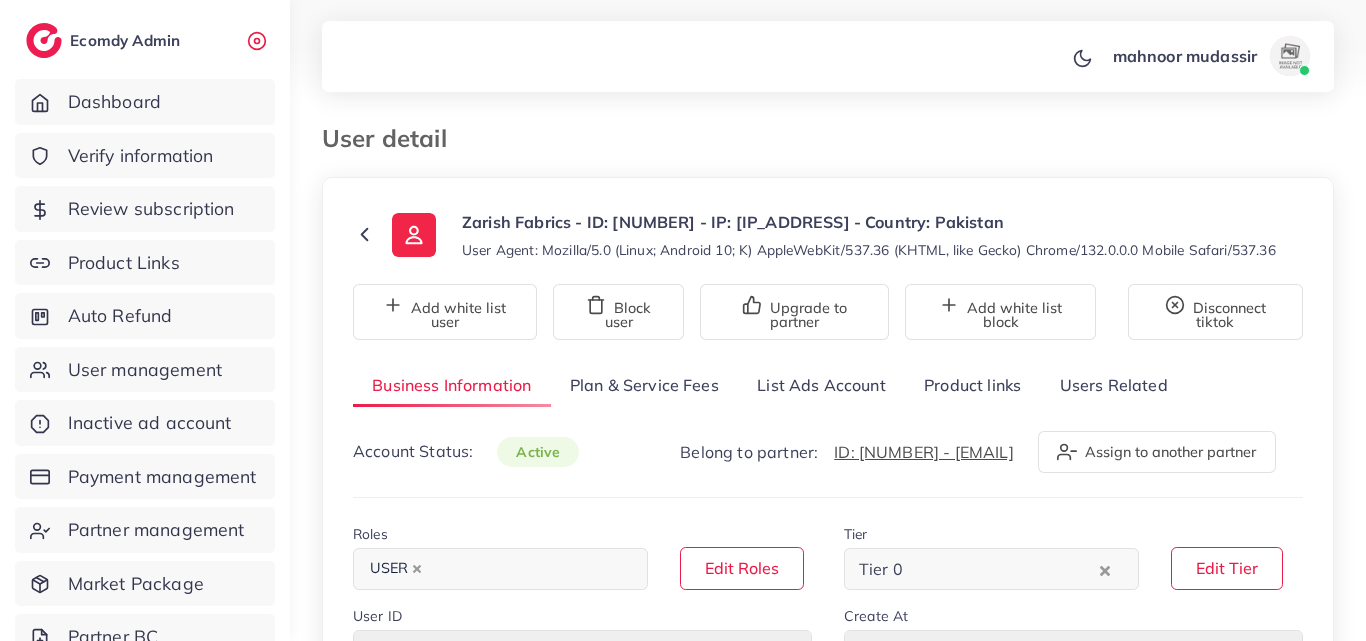 click on "List Ads Account" at bounding box center [821, 385] 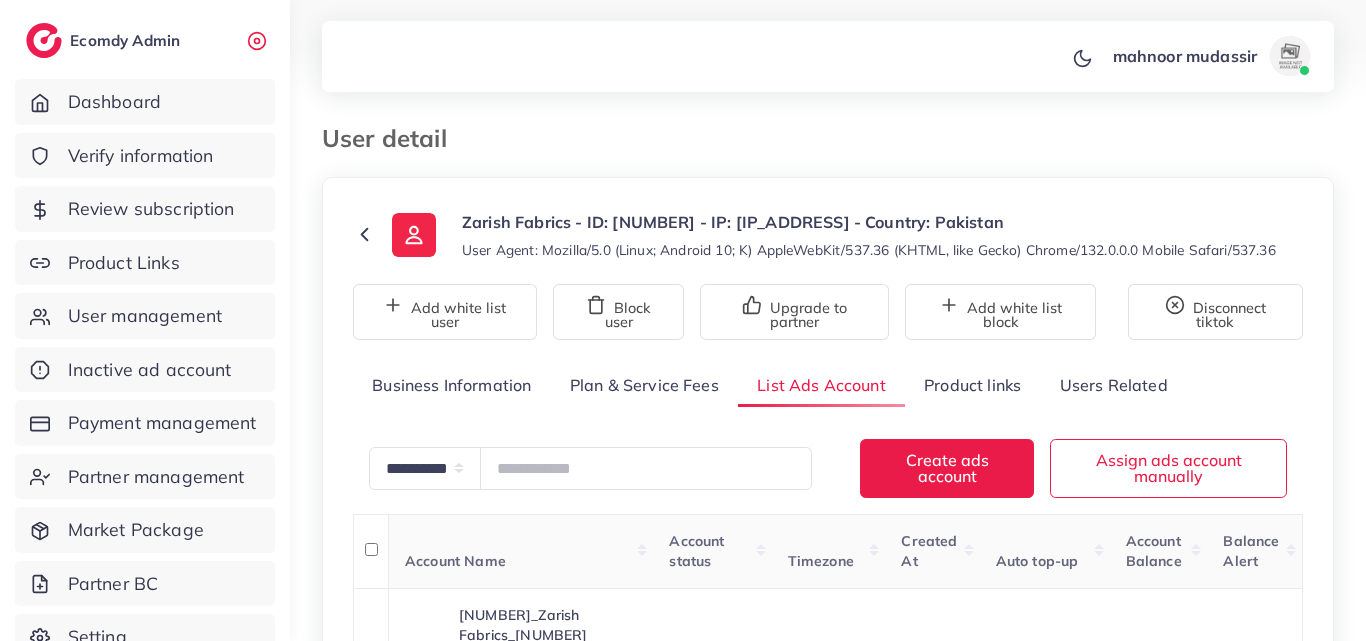 click on "mahnoor mudassir  Profile Log out" at bounding box center (828, 57) 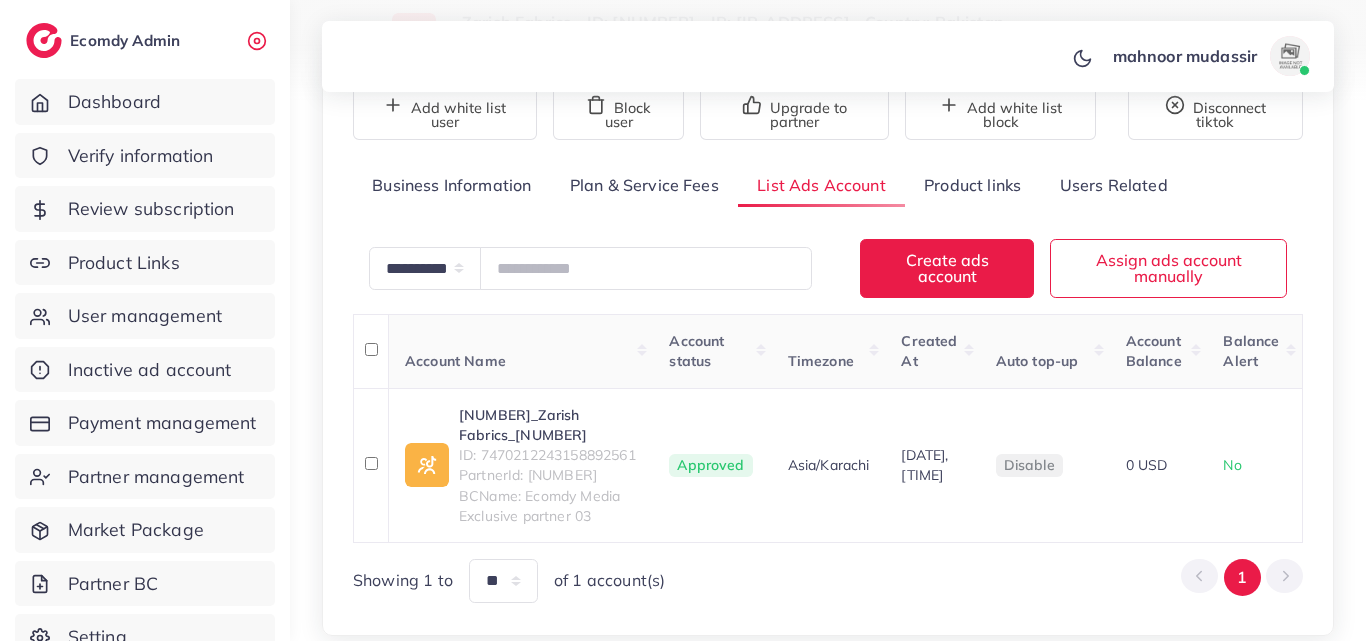 scroll, scrollTop: 353, scrollLeft: 0, axis: vertical 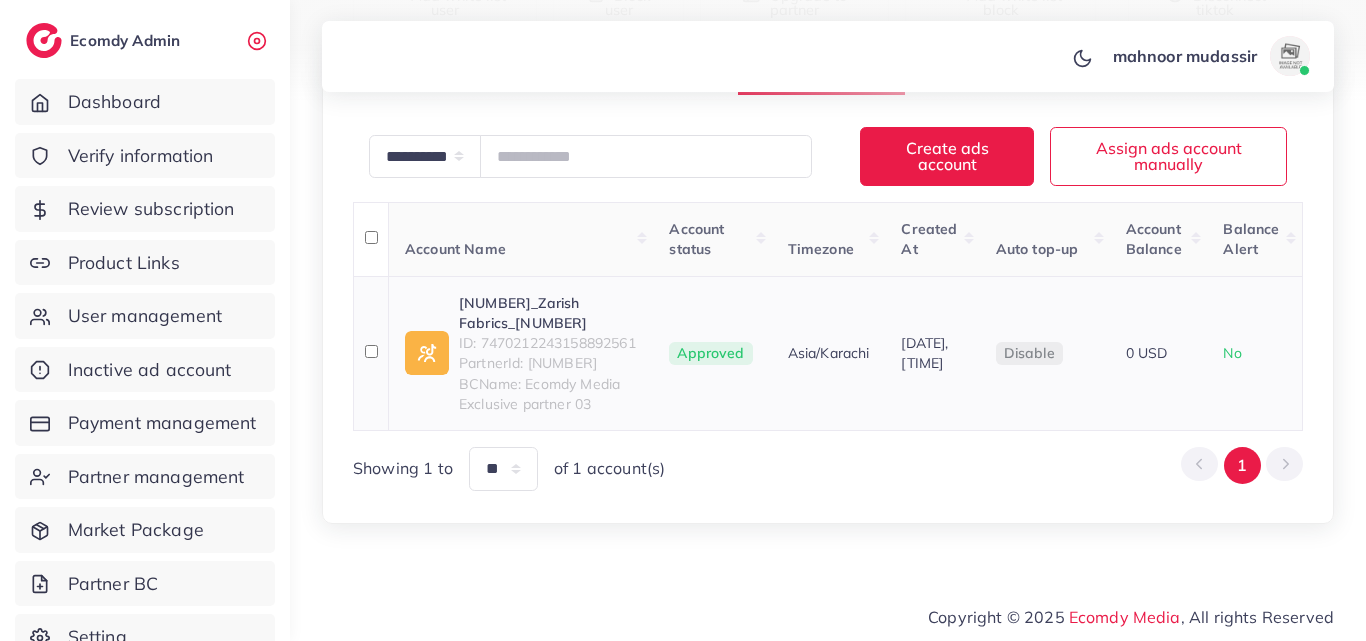 click on "ID: 7470212243158892561" at bounding box center (548, 343) 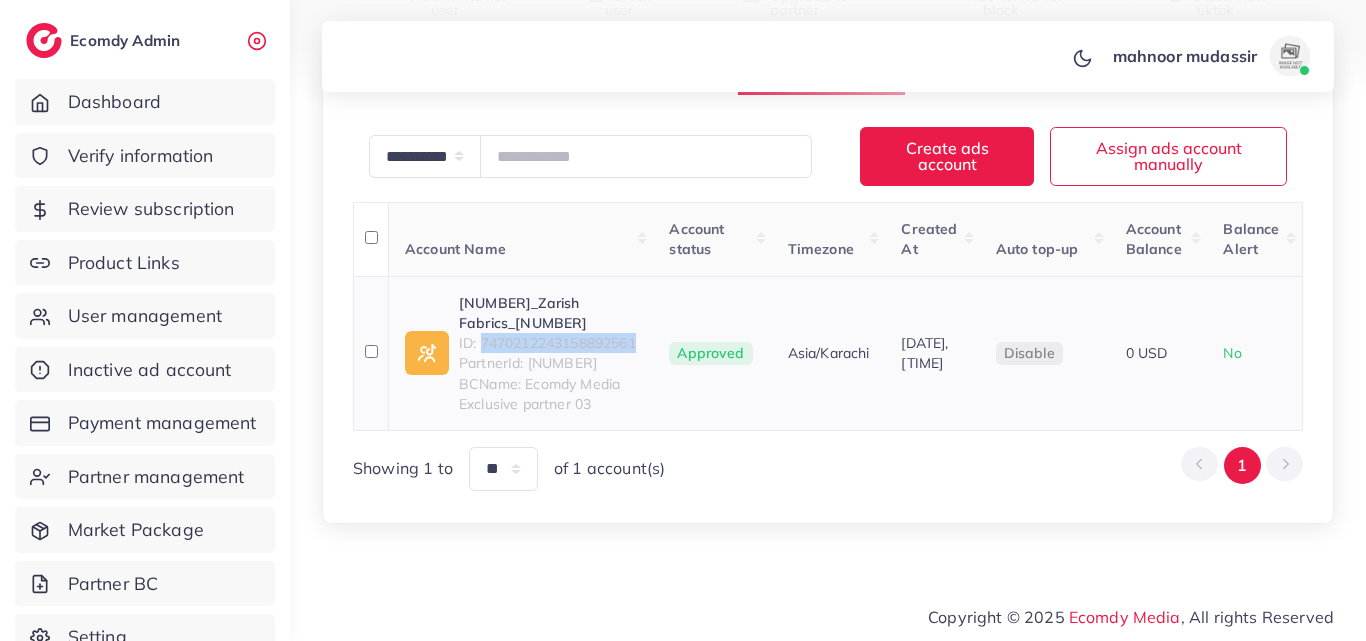 click on "ID: 7470212243158892561" at bounding box center (548, 343) 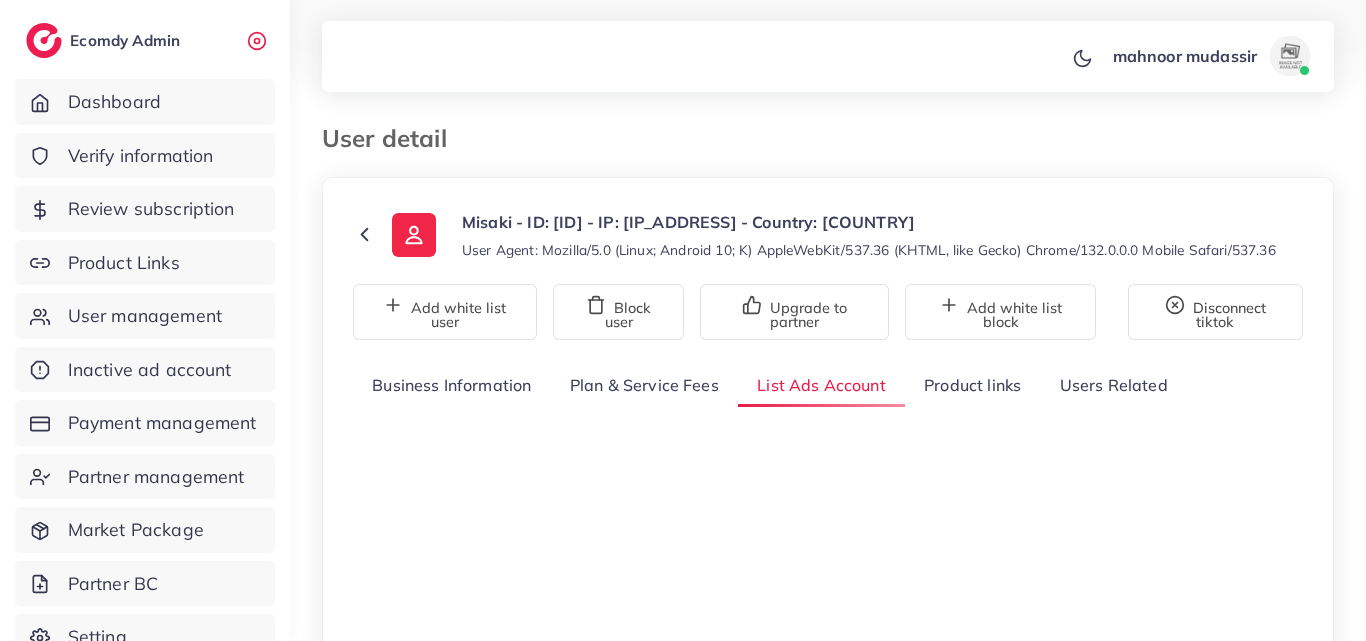 scroll, scrollTop: 0, scrollLeft: 0, axis: both 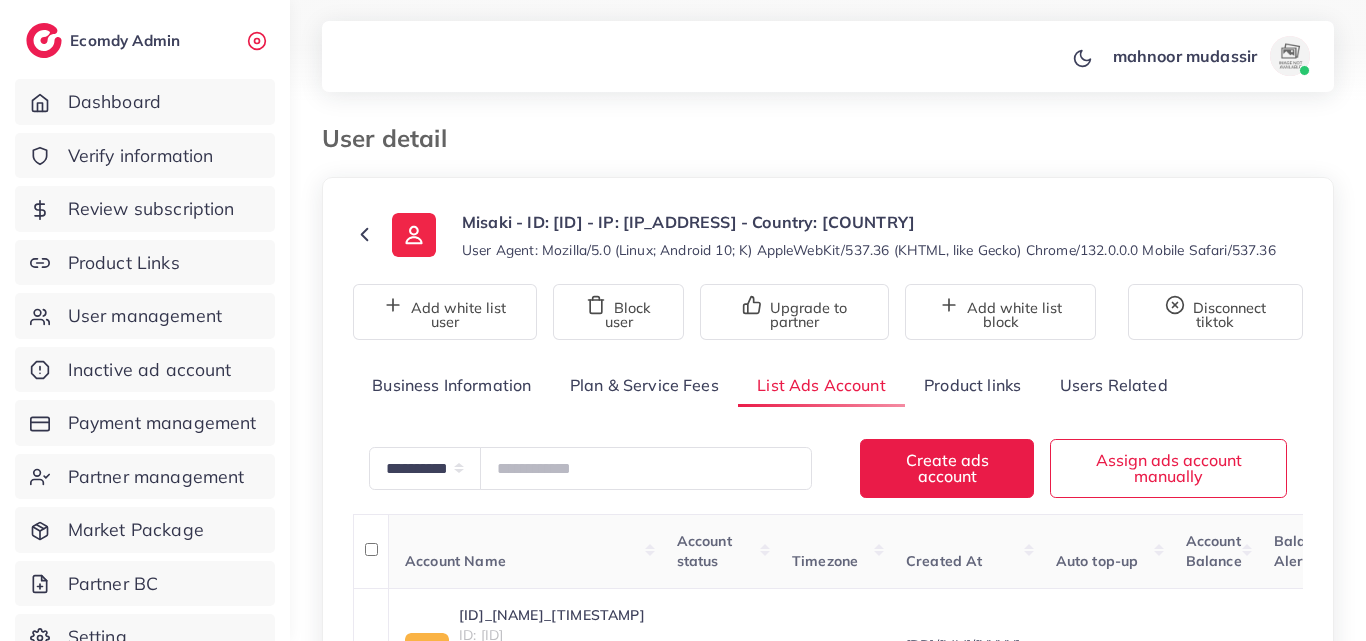 click on "**********" at bounding box center (828, 439) 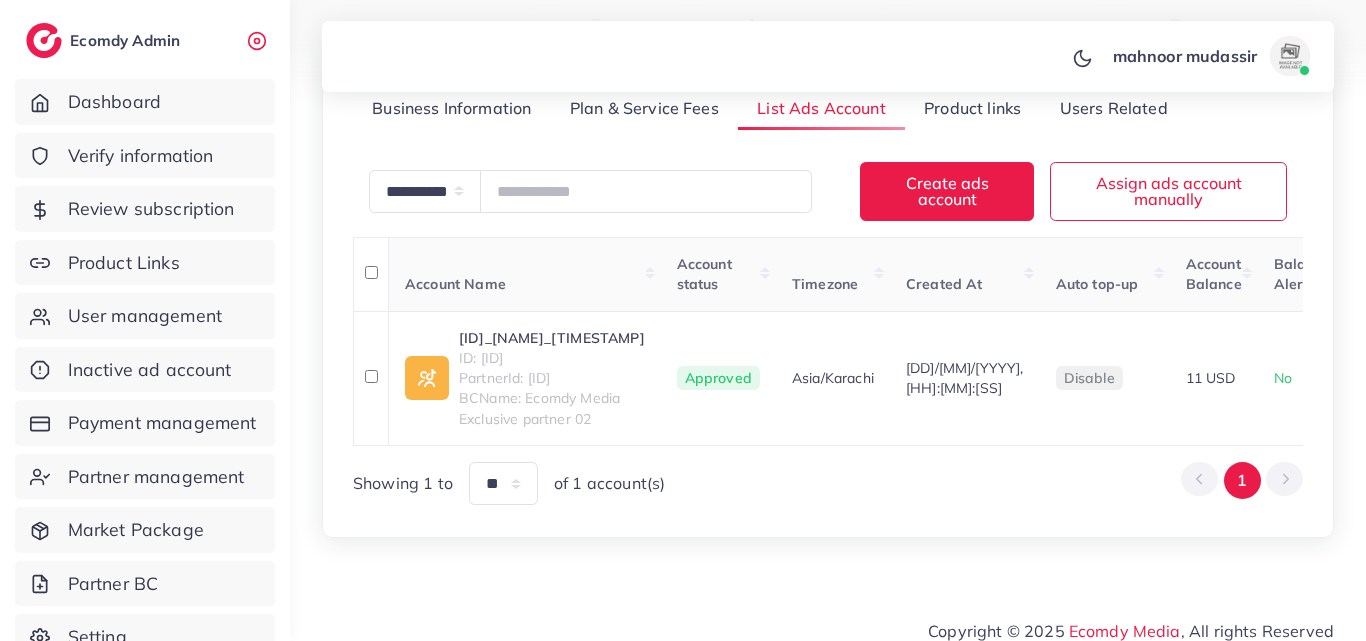 scroll, scrollTop: 307, scrollLeft: 0, axis: vertical 